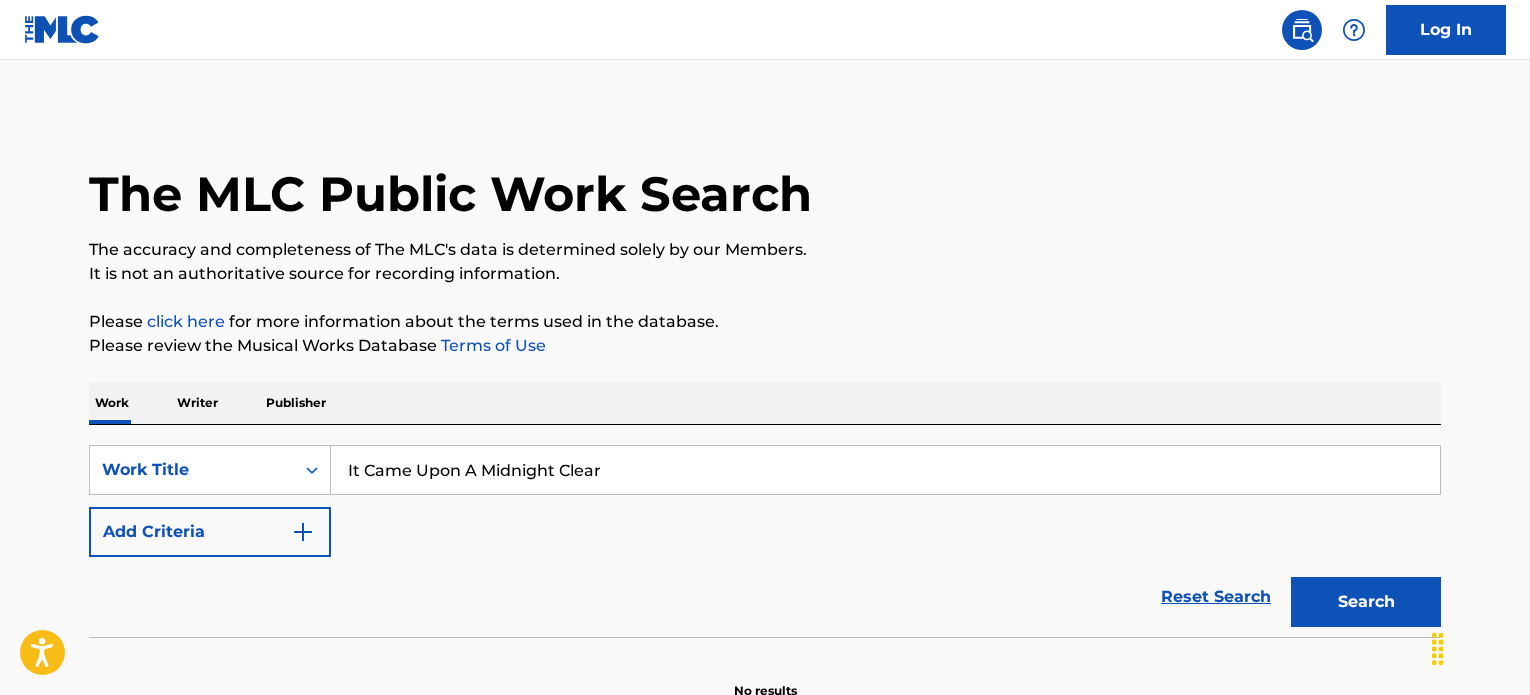 type on "It Came Upon A Midnight Clear" 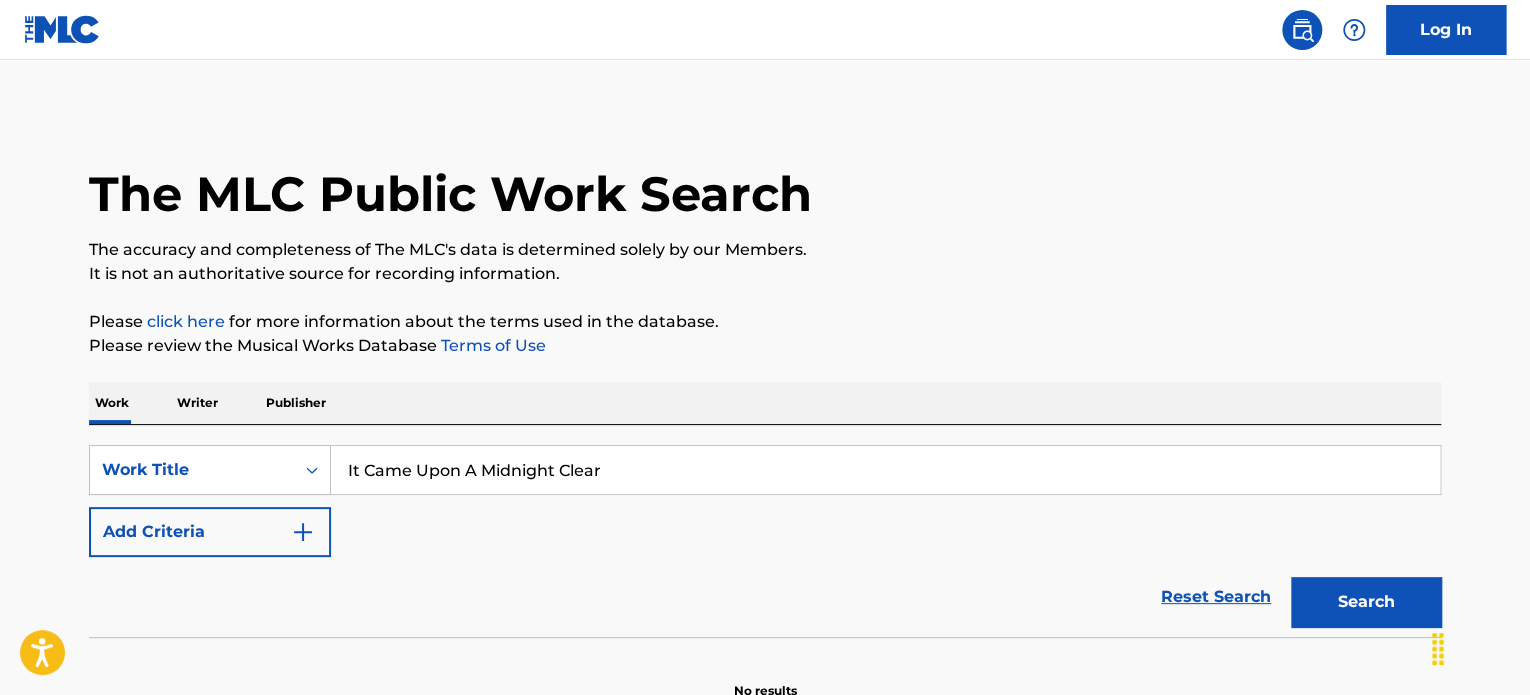scroll, scrollTop: 0, scrollLeft: 0, axis: both 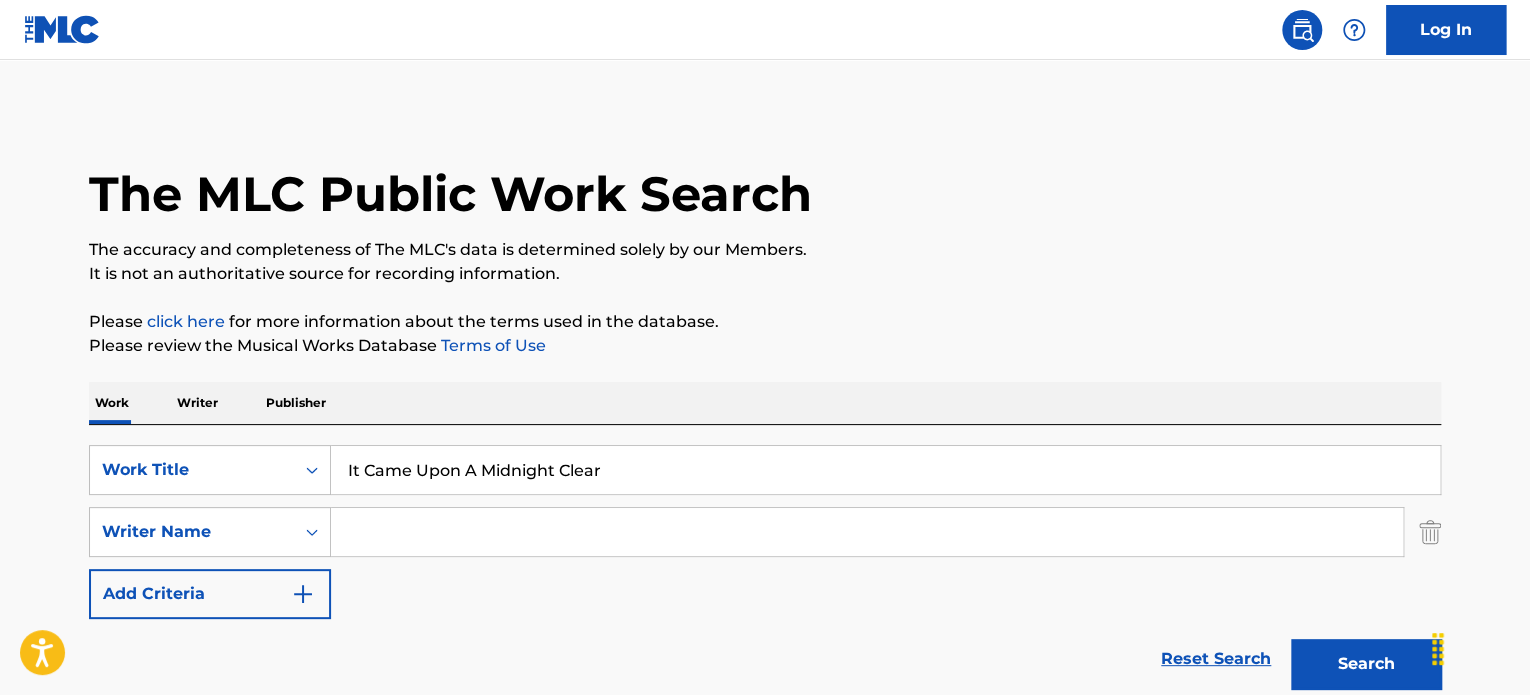 type 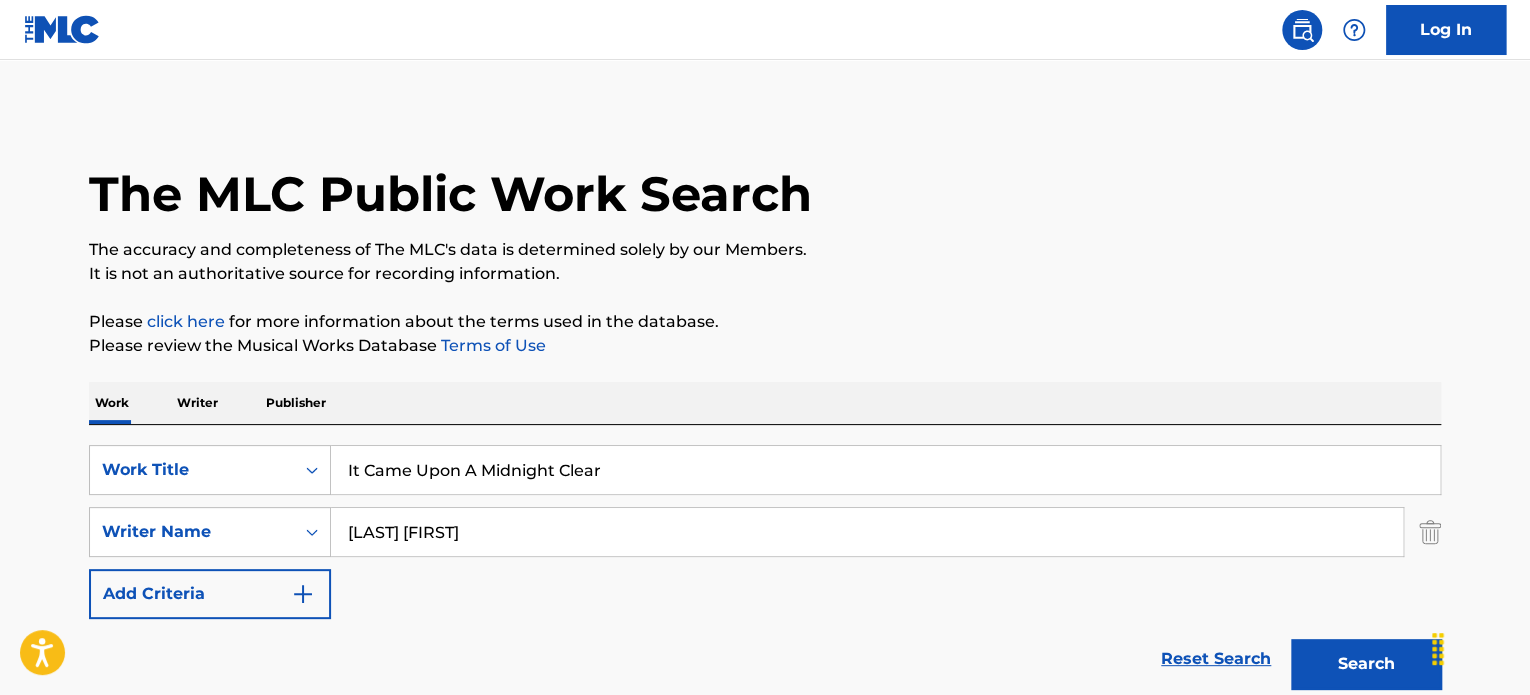 type on "[LAST] [FIRST]" 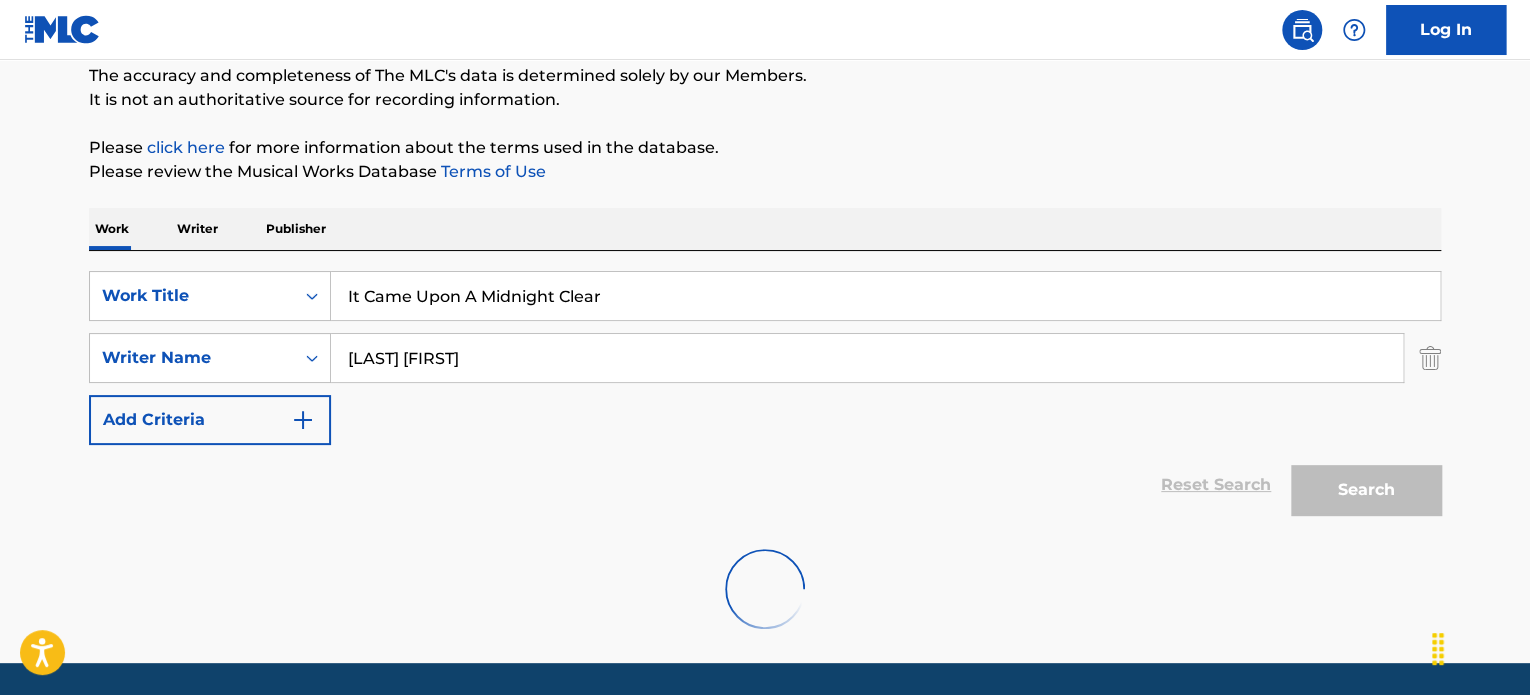 scroll, scrollTop: 237, scrollLeft: 0, axis: vertical 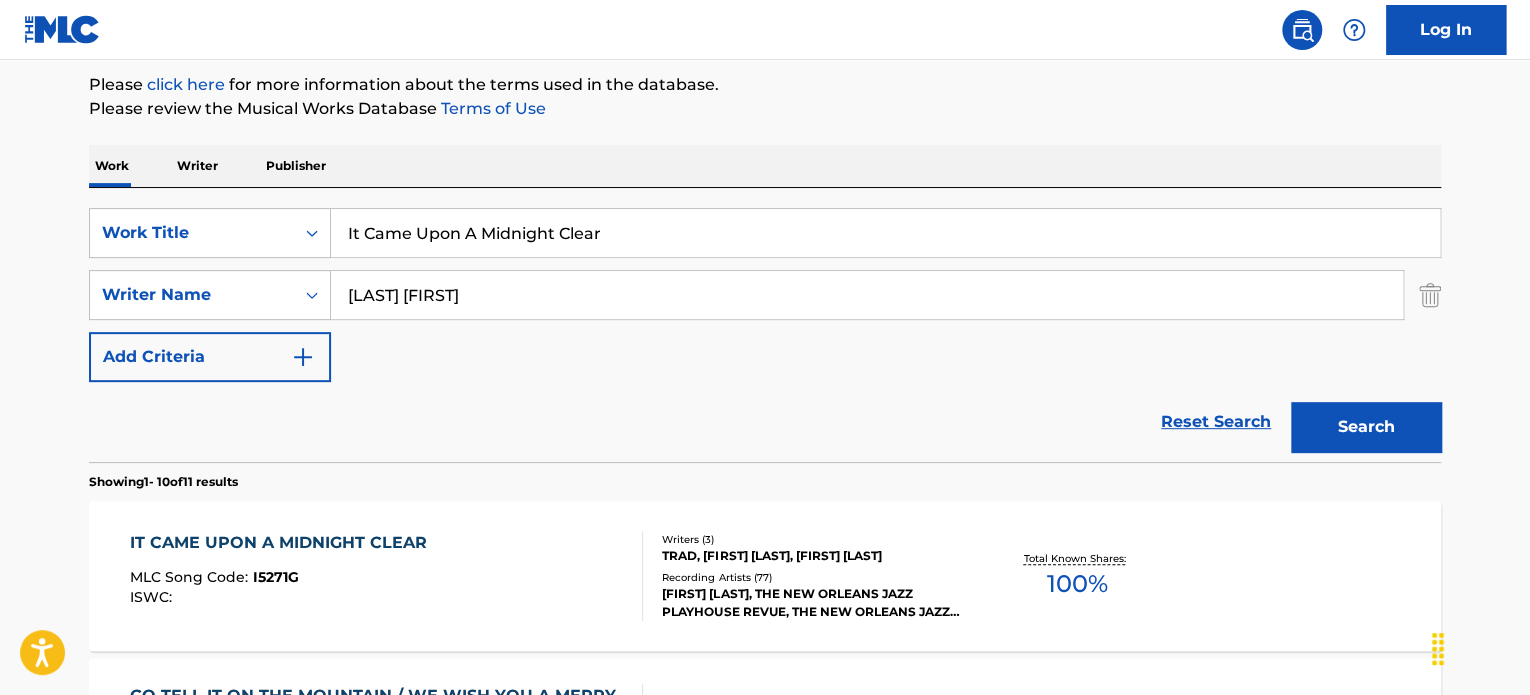 click on "[FIRST] [LAST], THE NEW ORLEANS JAZZ PLAYHOUSE REVUE, THE NEW ORLEANS JAZZ PLAYHOUSE REVUE, [FIRST] [LAST], THE NEW ORLEANS JAZZ PLAYHOUSE REVUE, [FIRST] [LAST] & THE NEW ORLEANS JAZZ PLAYHOUSE REVUE, THE LONDON FOX PLAYERS" at bounding box center [813, 603] 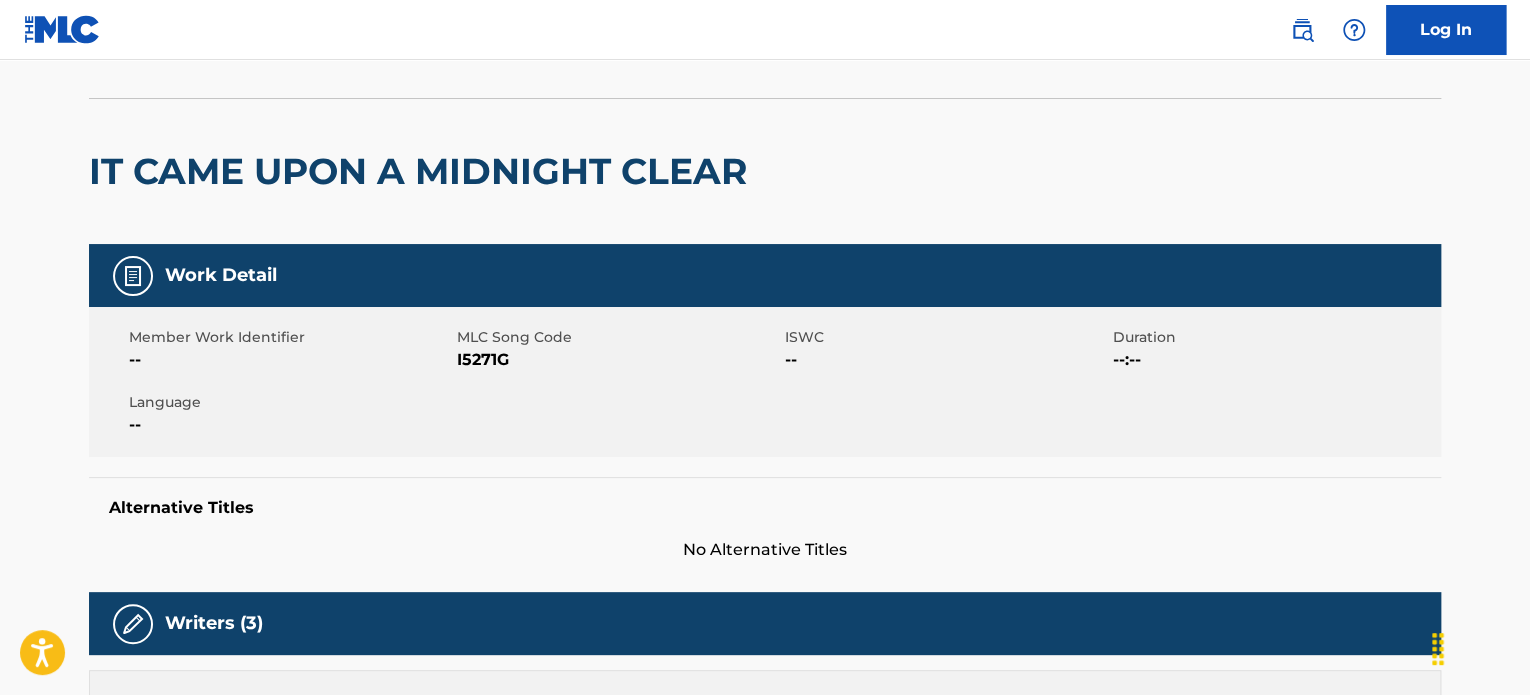 scroll, scrollTop: 0, scrollLeft: 0, axis: both 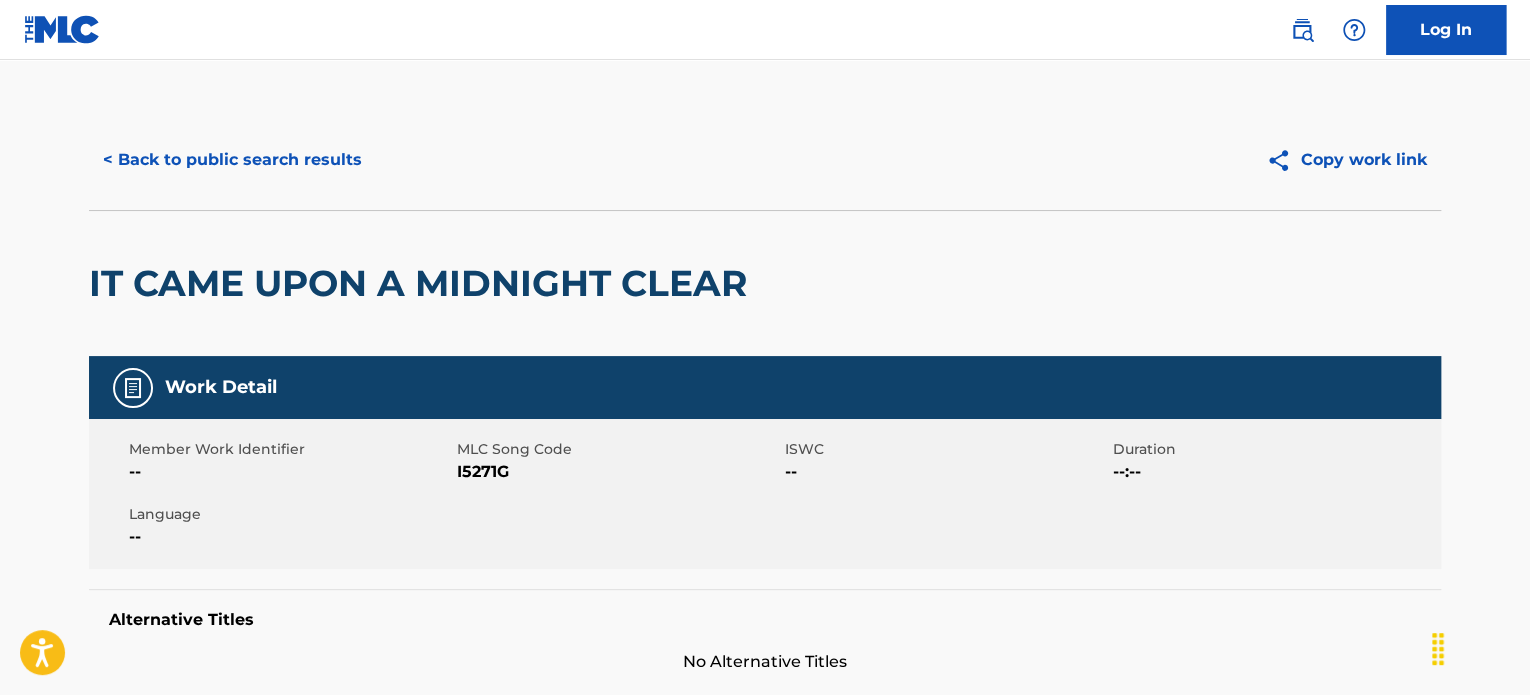 click on "< Back to public search results" at bounding box center (232, 160) 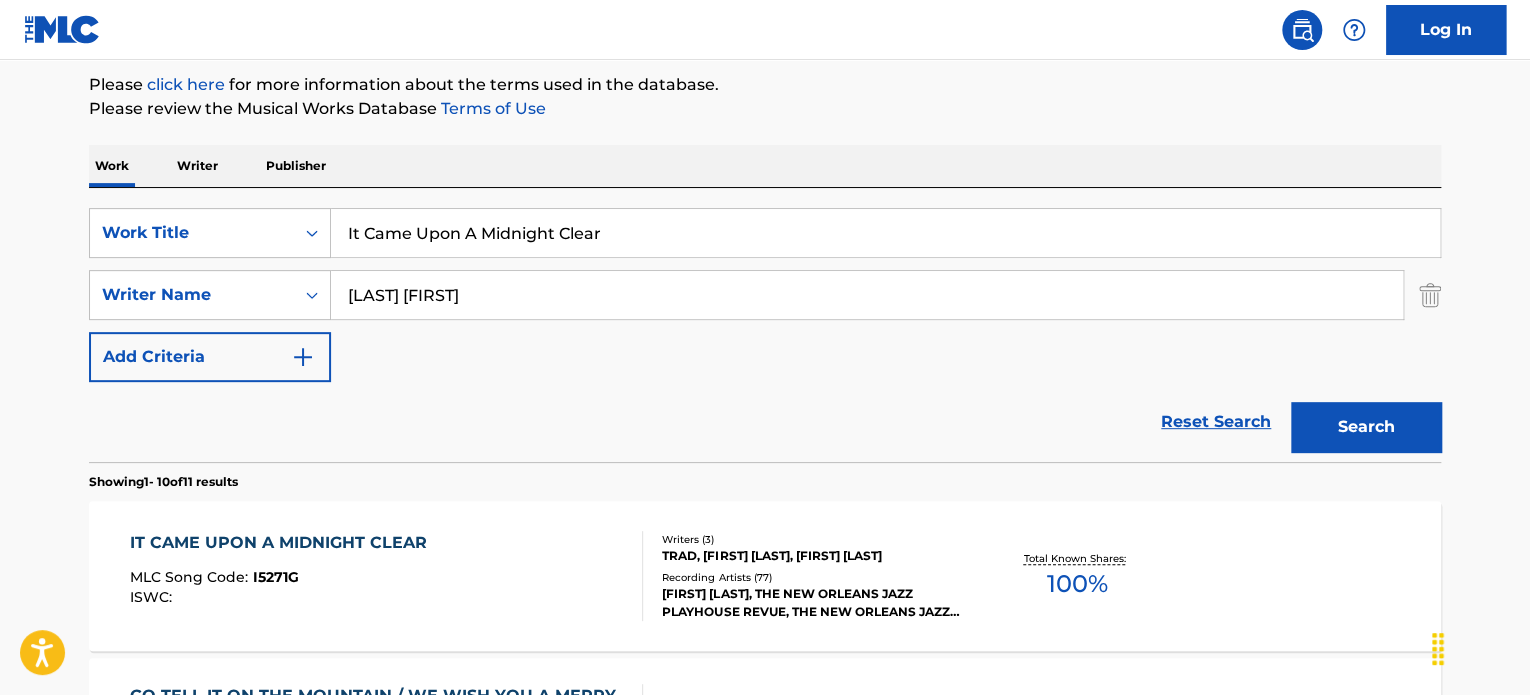 drag, startPoint x: 778, startPoint y: 238, endPoint x: 0, endPoint y: 227, distance: 778.07776 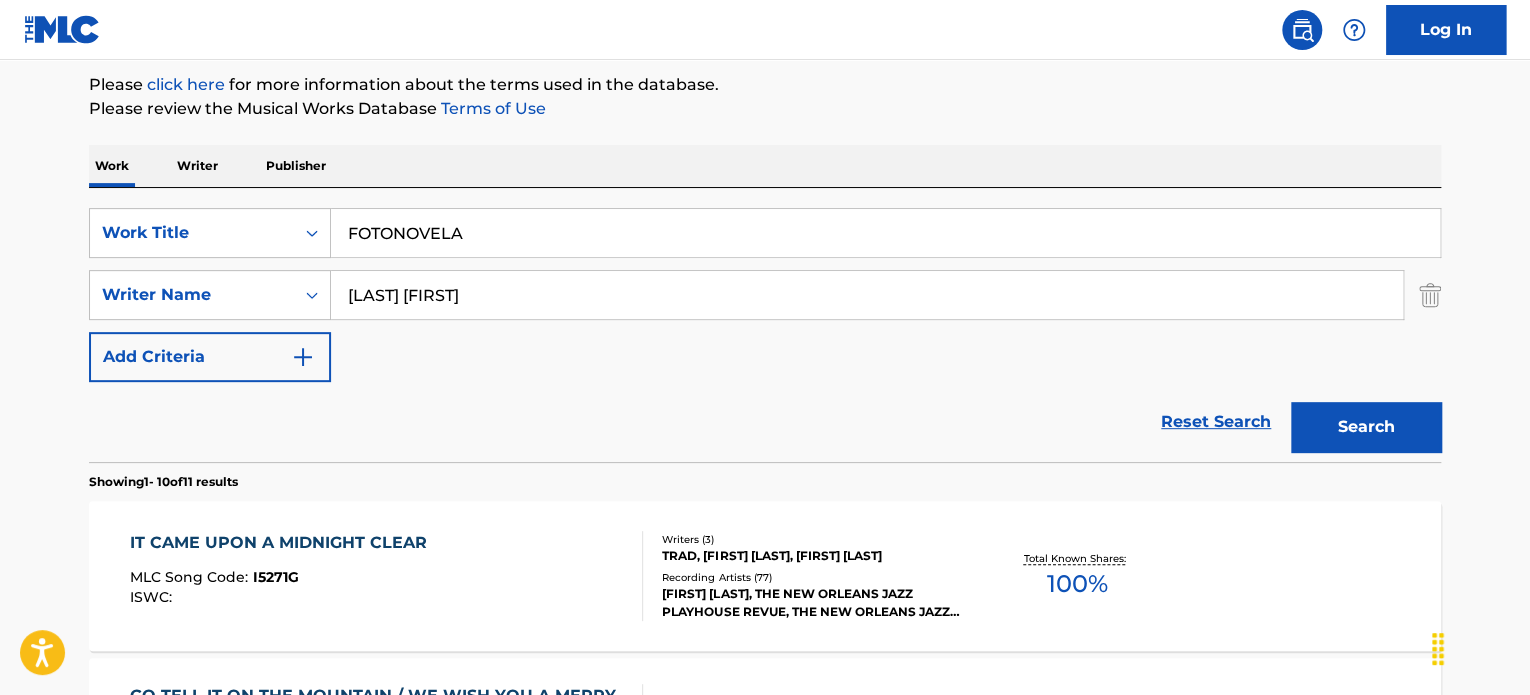 type on "FOTONOVELA" 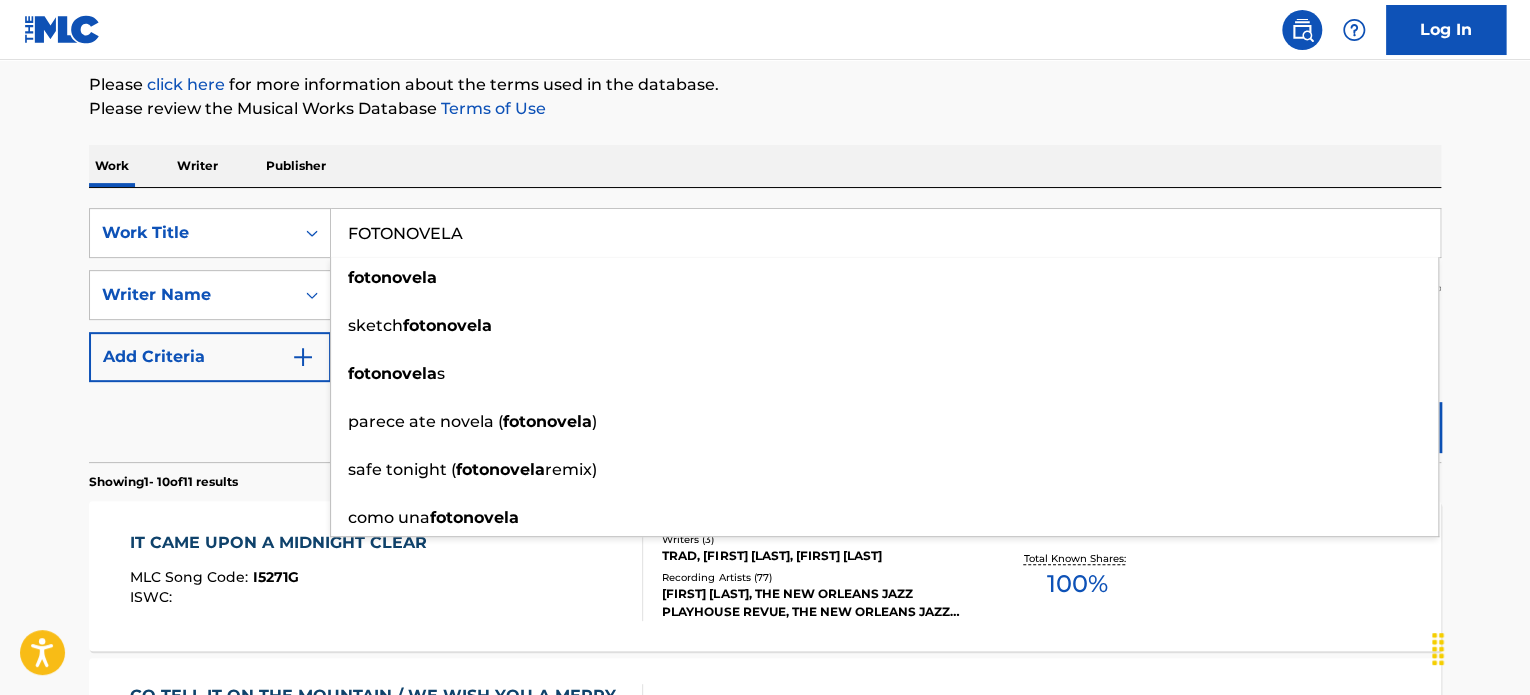 click on "The MLC Public Work Search The accuracy and completeness of The MLC's data is determined solely by our Members. It is not an authoritative source for recording information. Please   click here   for more information about the terms used in the database. Please review the Musical Works Database   Terms of Use Work Writer Publisher SearchWithCriteria32ef74b7-b38f-4b75-82ac-b2916a84fc25 Work Title FOTONOVELA fotonovela sketch  fotonovela fotonovela s parece ate novela ( fotonovela ) safe tonight ( fotonovela  remix) como una  fotonovela SearchWithCriteriadb483560-8709-49e4-aa18-01e4d71c8259 Writer Name [FIRST] [LAST] Add Criteria Reset Search Search Showing  1  -   10  of  11   results   IT CAME UPON A MIDNIGHT CLEAR MLC Song Code : I5271G ISWC : Writers ( 3 ) TRAD, [FIRST] [LAST], [FIRST] [LAST] Recording Artists ( 77 ) Total Known Shares: 100 % GO TELL IT ON THE MOUNTAIN / WE WISH YOU A MERRY CHRISTMAS MLC Song Code : GB4JLV ISWC : Writers ( 2 ) [FIRST] [LAST], TRADITIONAL Recording Artists ( 1 ) THE LONDON FOX SINGERS 100 %" at bounding box center (765, 1020) 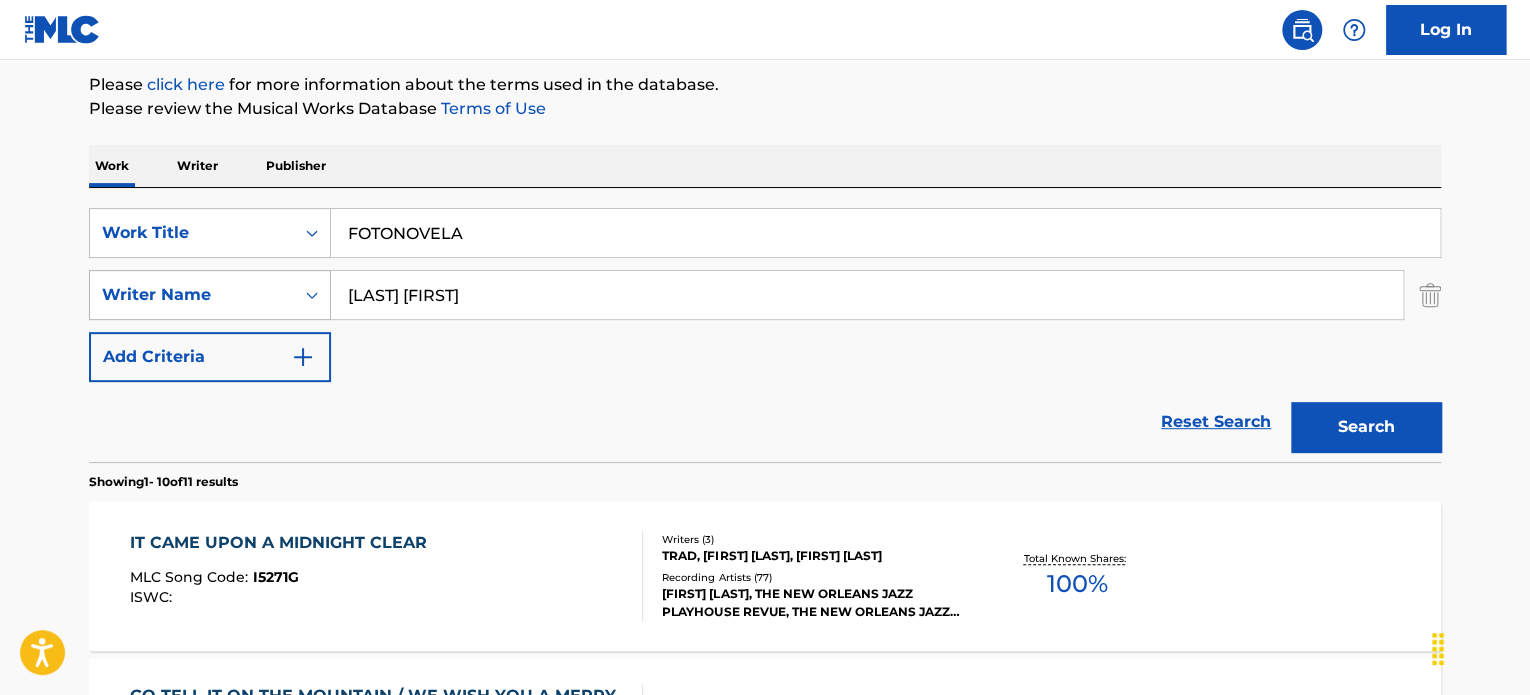 drag, startPoint x: 204, startPoint y: 267, endPoint x: 128, endPoint y: 284, distance: 77.87811 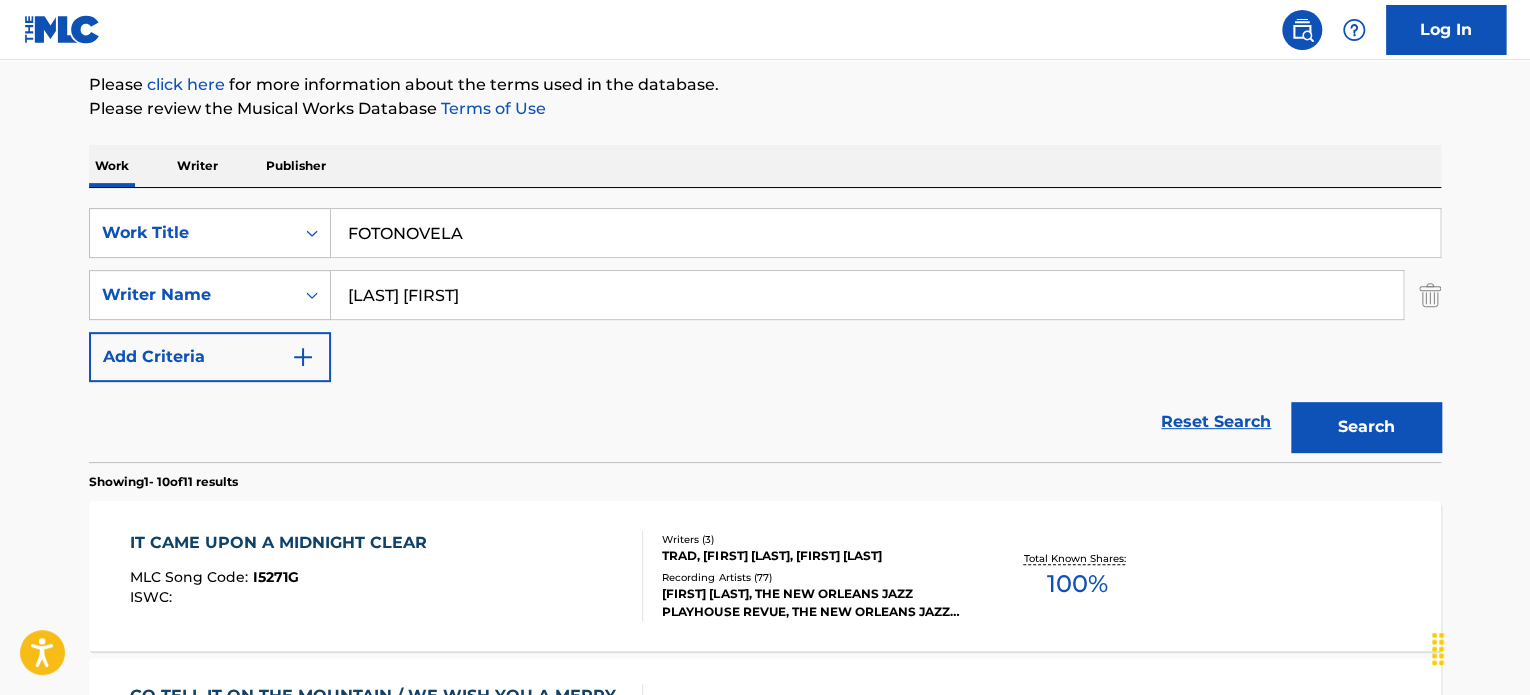 paste on "[FIRST]-[LAST]" 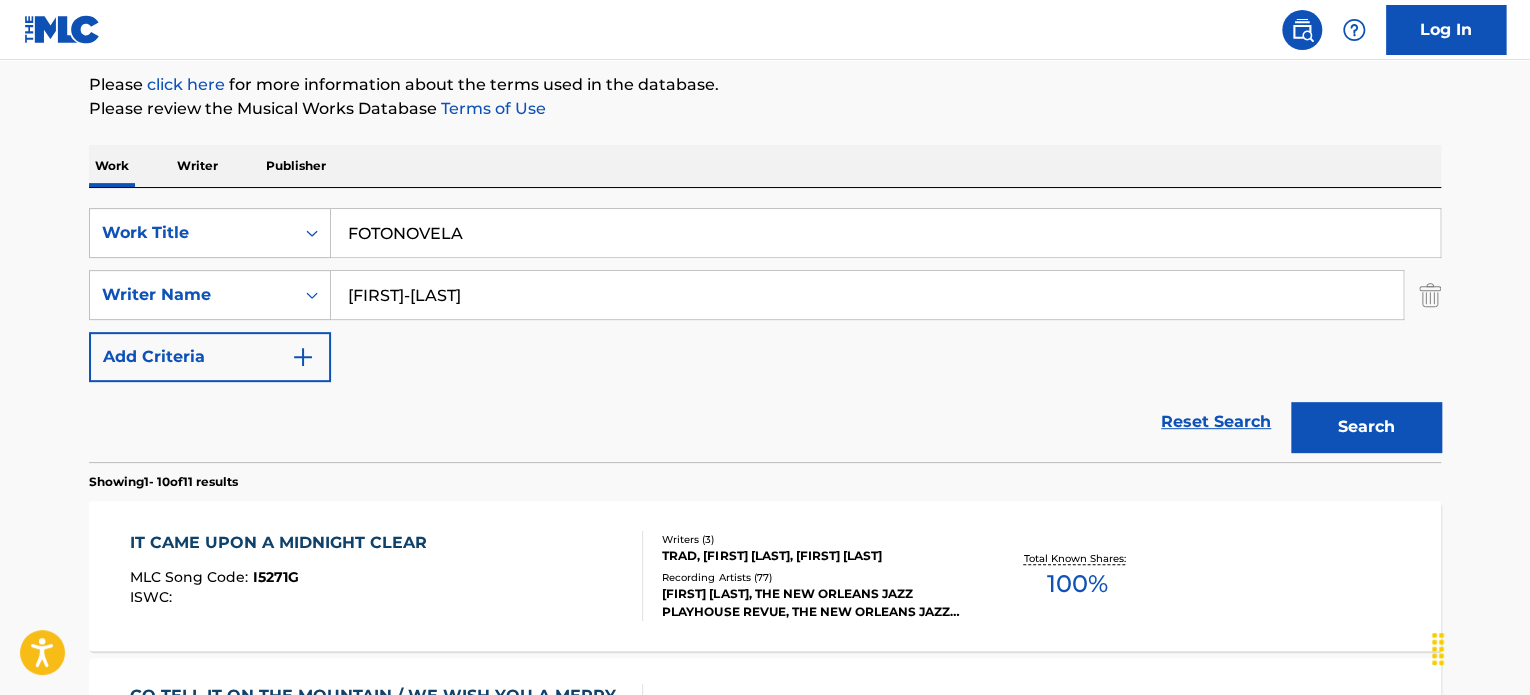 type on "[FIRST]-[LAST]" 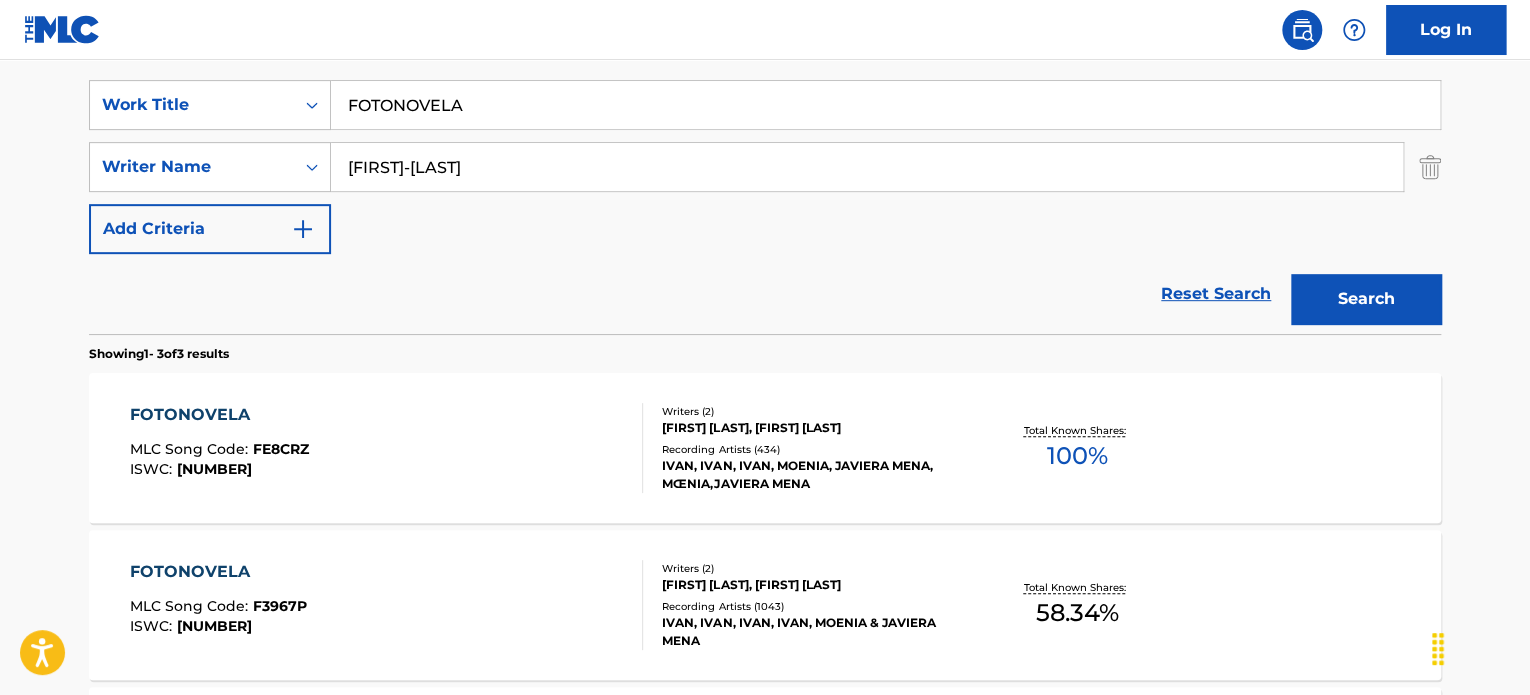 scroll, scrollTop: 404, scrollLeft: 0, axis: vertical 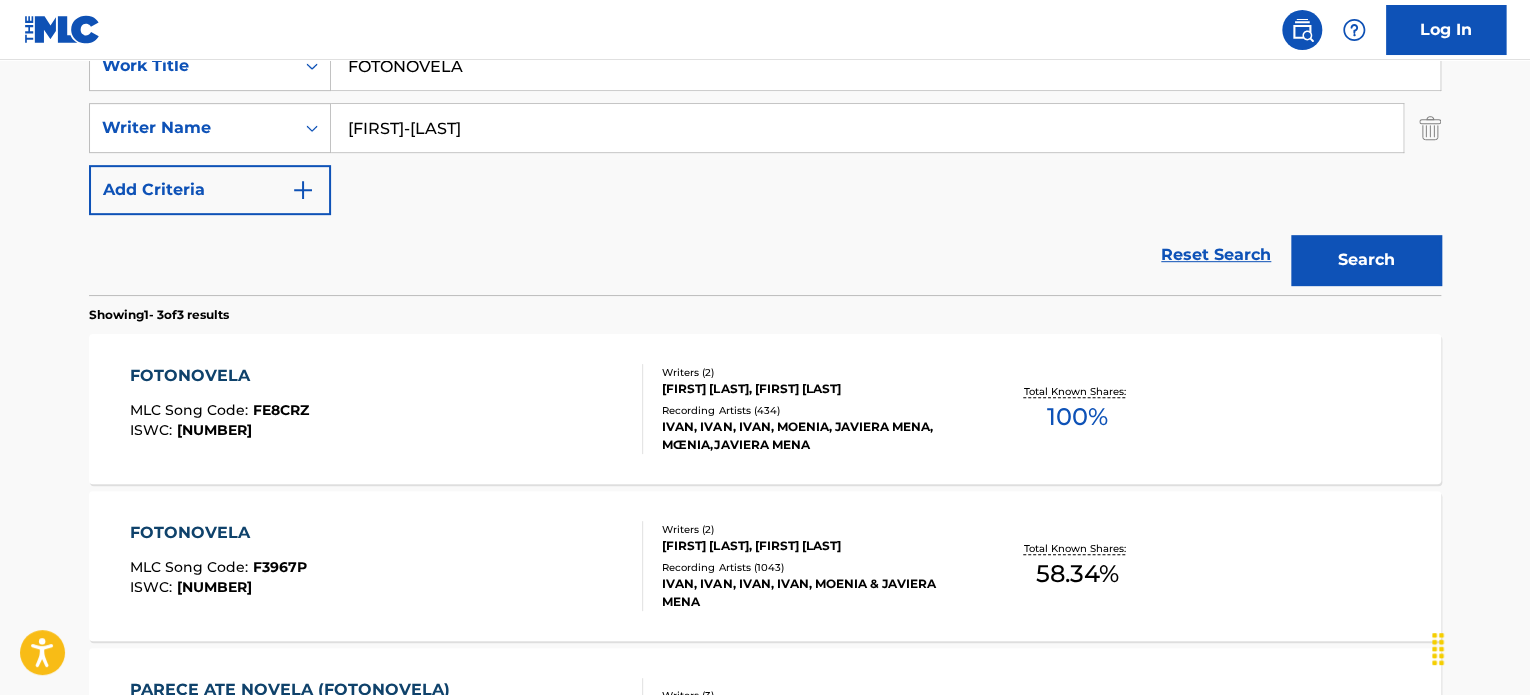 click on "[FIRST] [LAST], [FIRST] [LAST]" at bounding box center [813, 389] 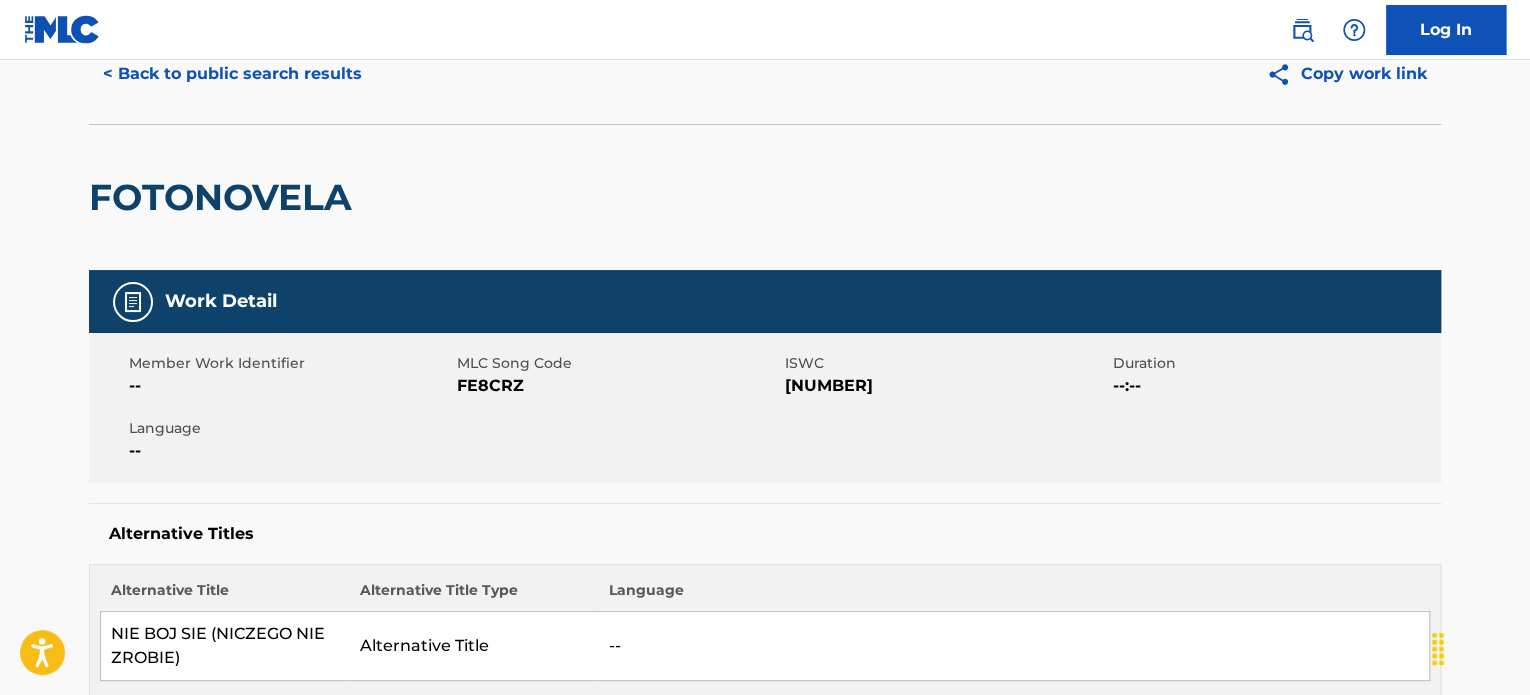 scroll, scrollTop: 0, scrollLeft: 0, axis: both 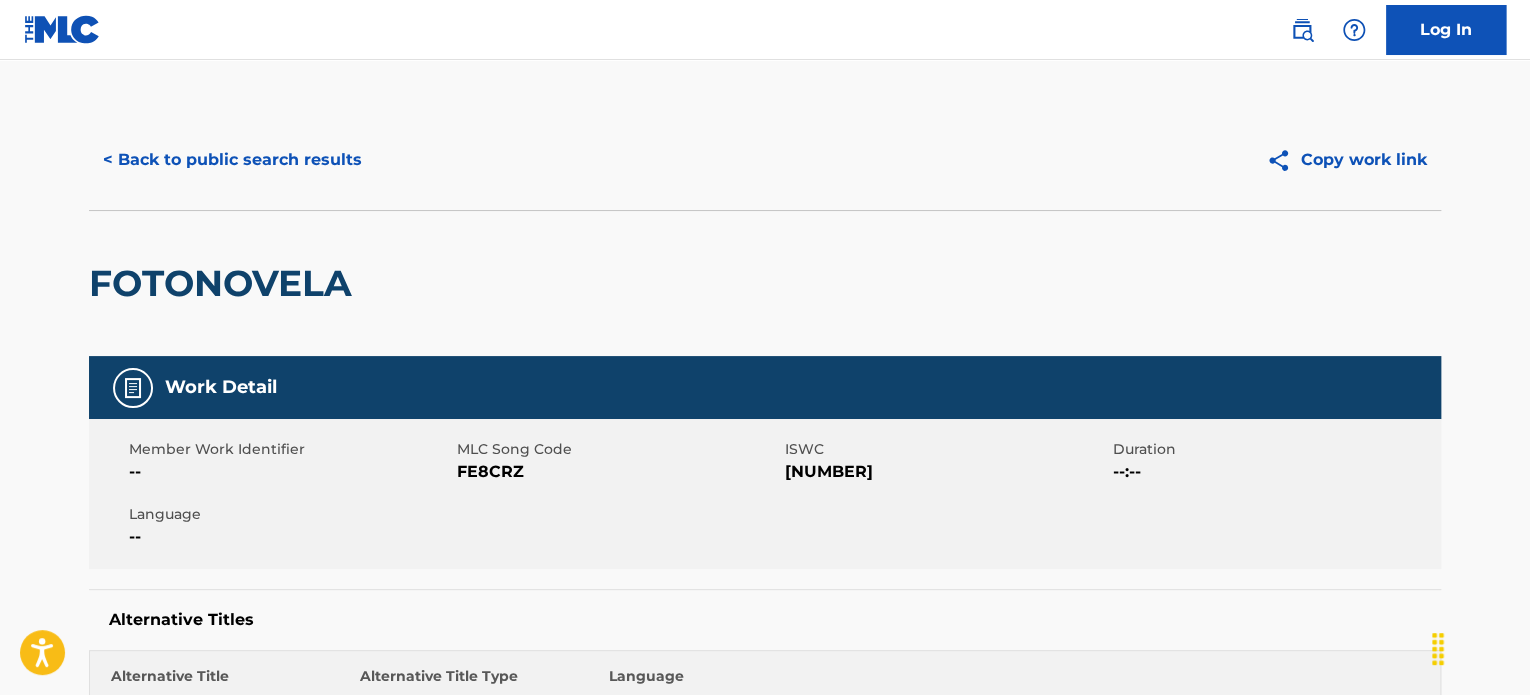 click on "< Back to public search results" at bounding box center [232, 160] 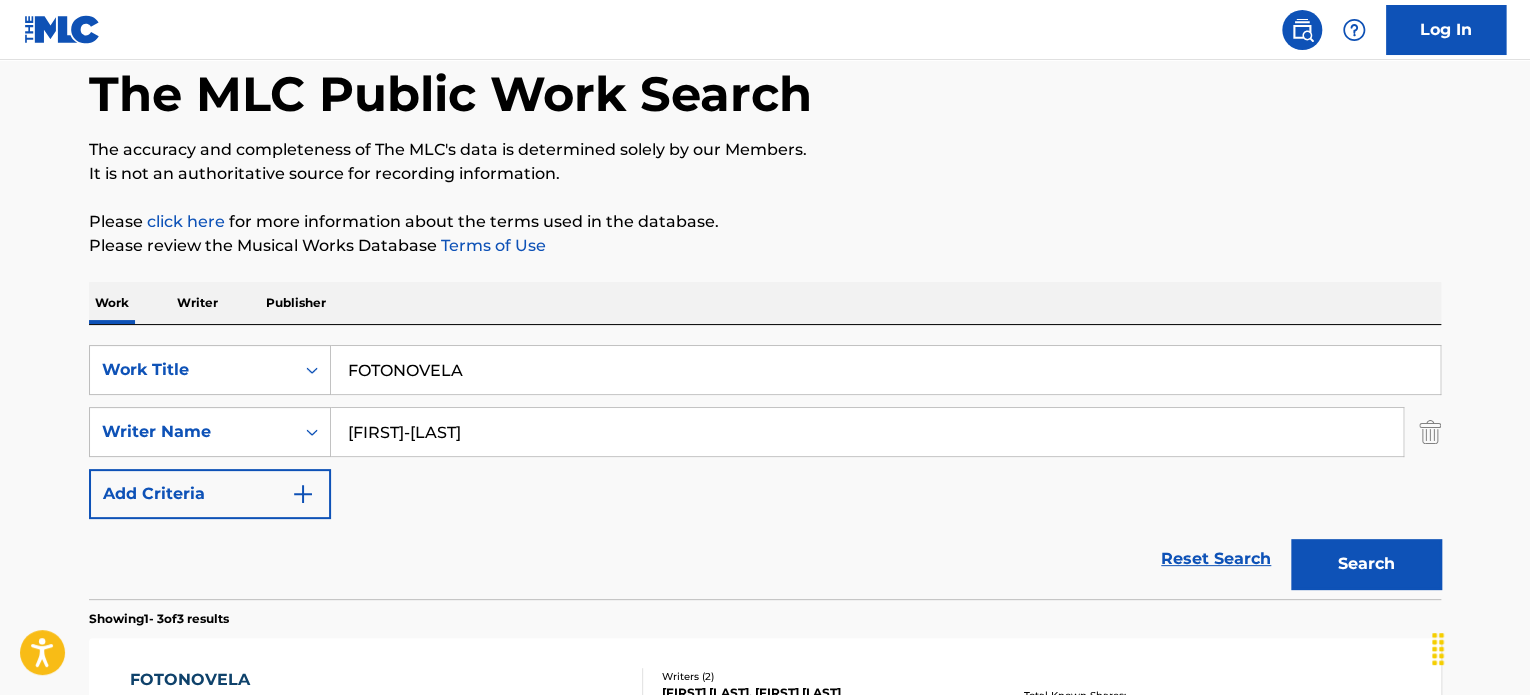 scroll, scrollTop: 0, scrollLeft: 0, axis: both 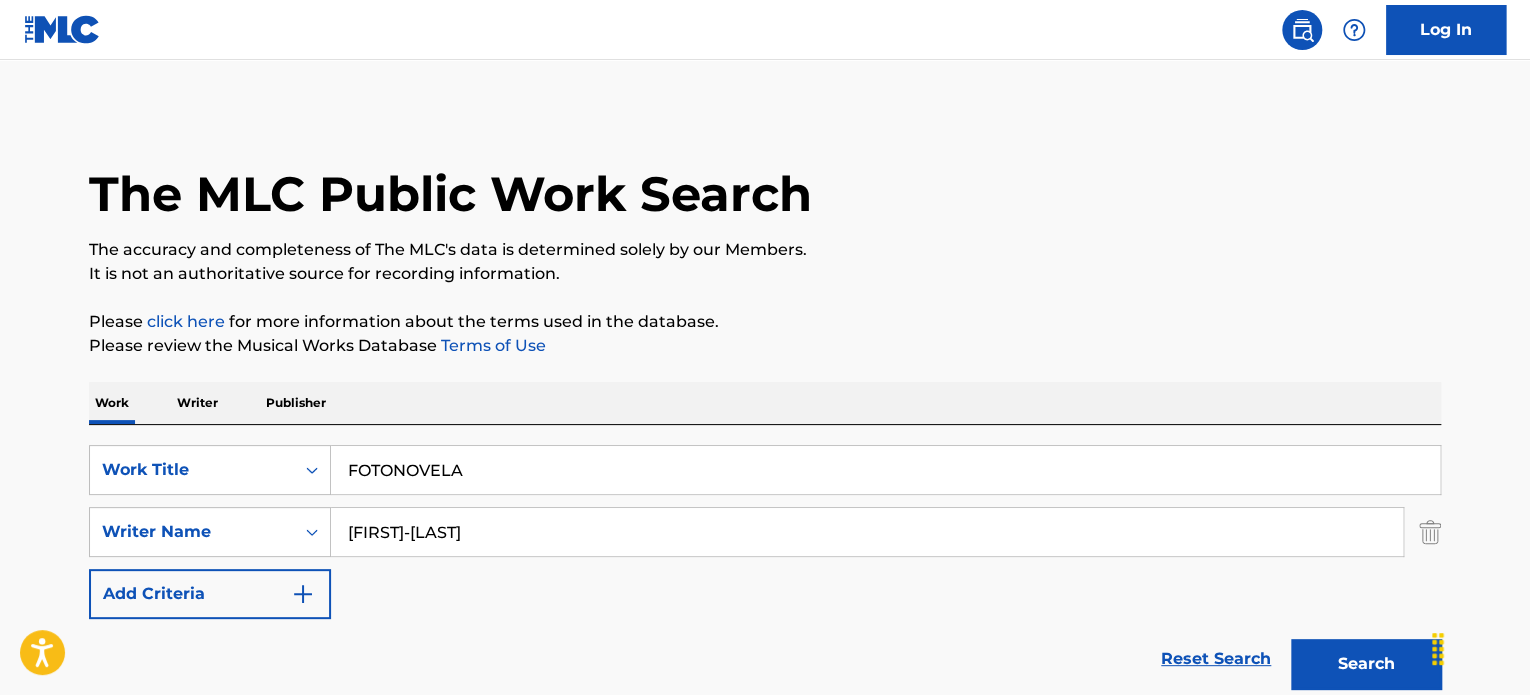 drag, startPoint x: 531, startPoint y: 464, endPoint x: 0, endPoint y: 449, distance: 531.2118 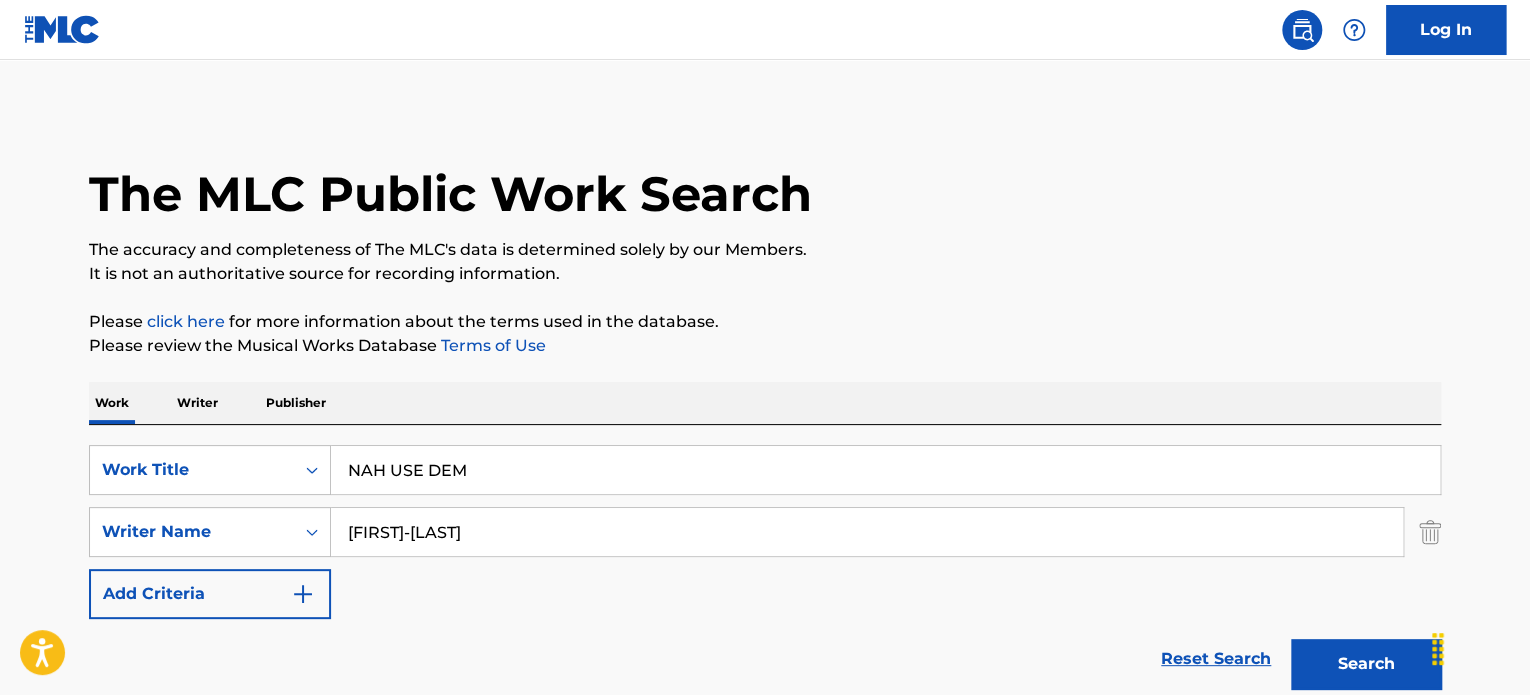 type on "NAH USE DEM" 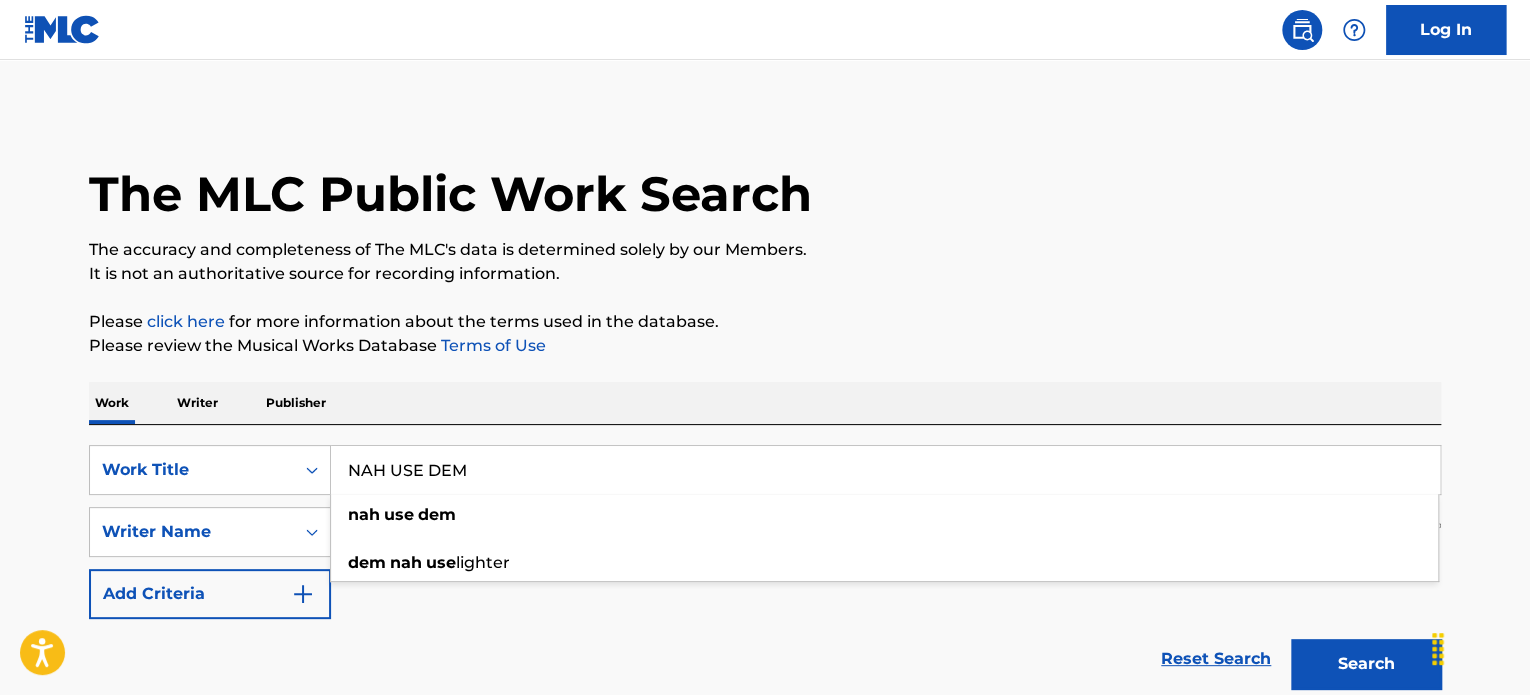 click on "The accuracy and completeness of The MLC's data is determined solely by our Members." at bounding box center (765, 250) 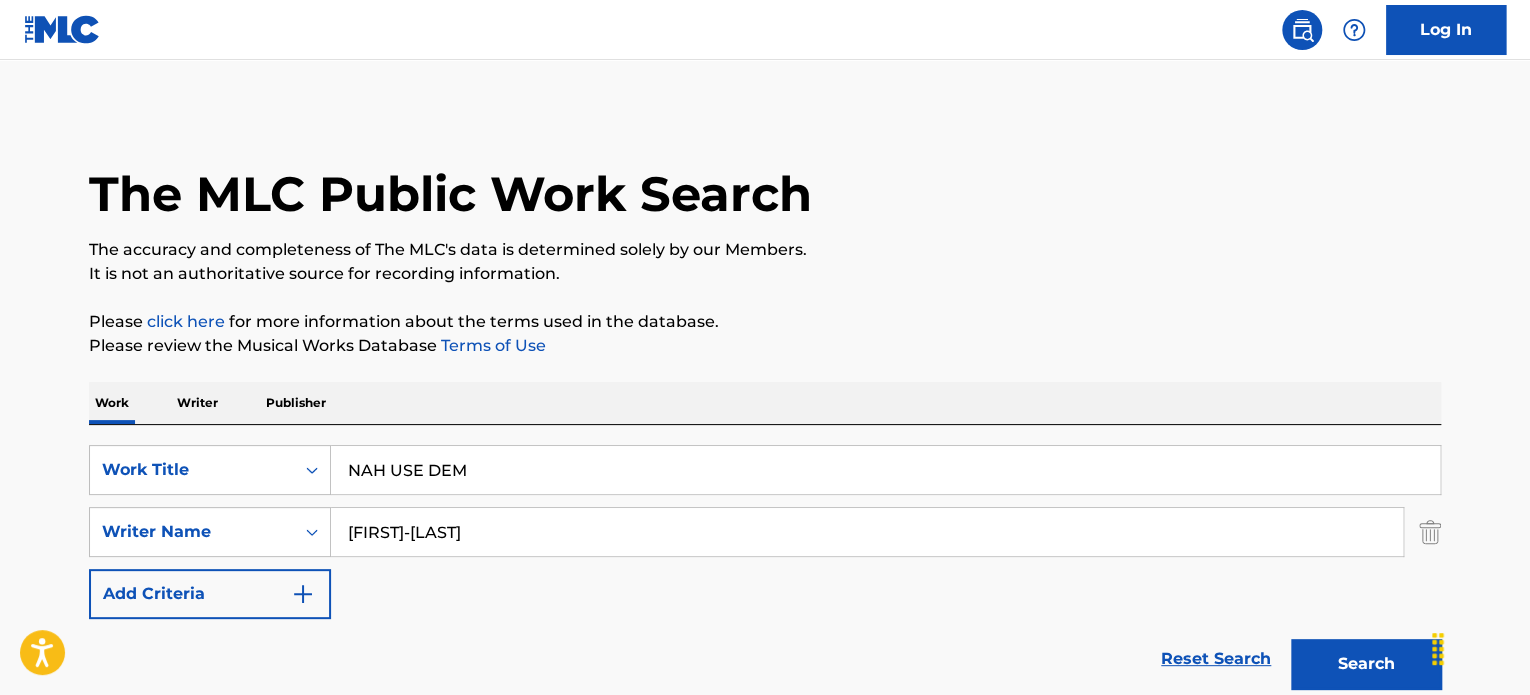 drag, startPoint x: 696, startPoint y: 527, endPoint x: 0, endPoint y: 515, distance: 696.10345 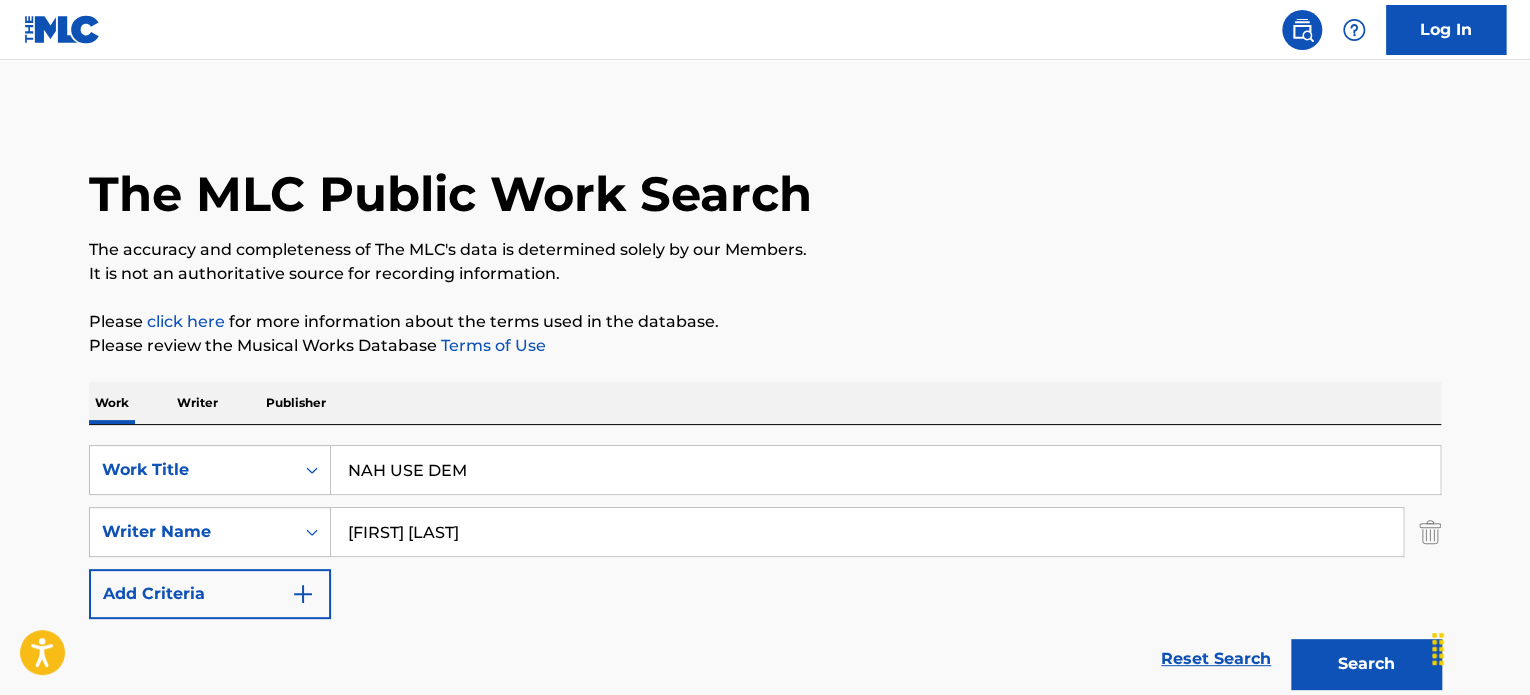 type on "[FIRST] [LAST]" 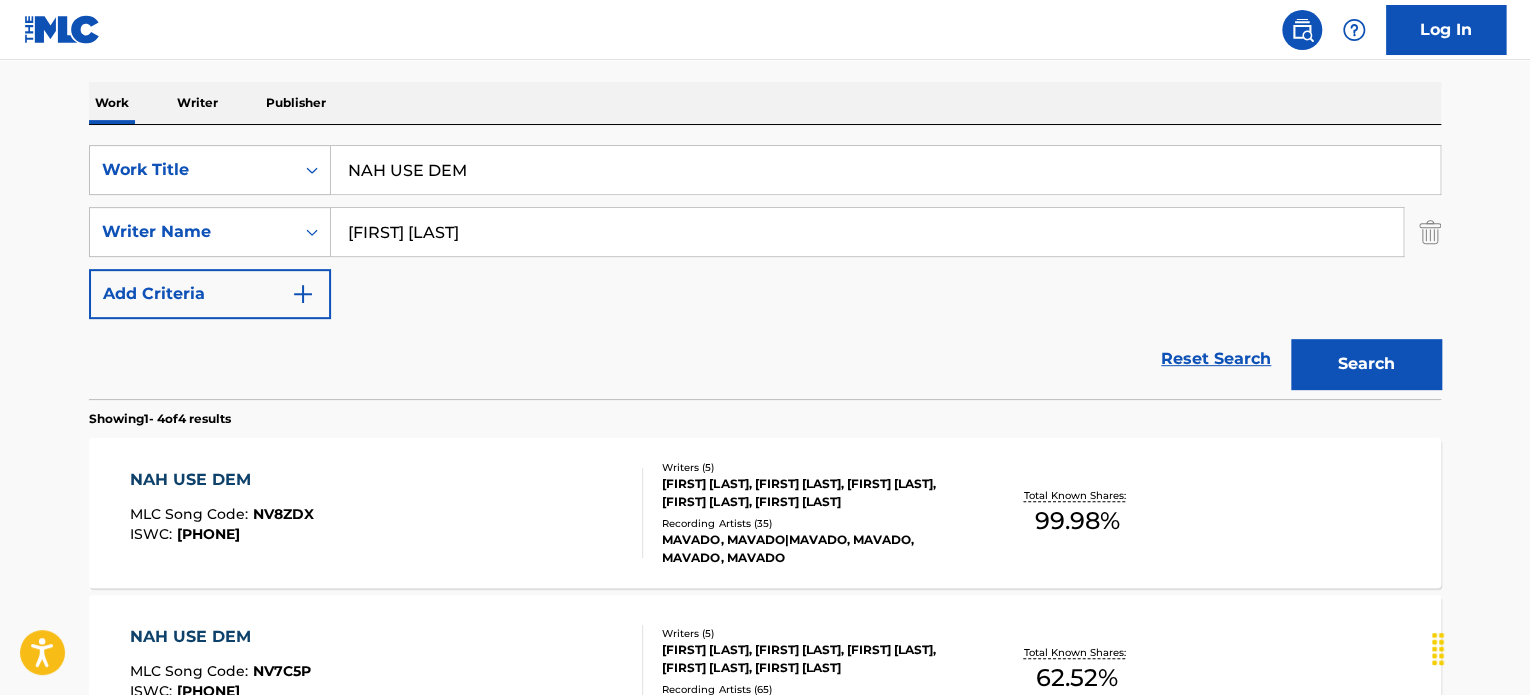 scroll, scrollTop: 333, scrollLeft: 0, axis: vertical 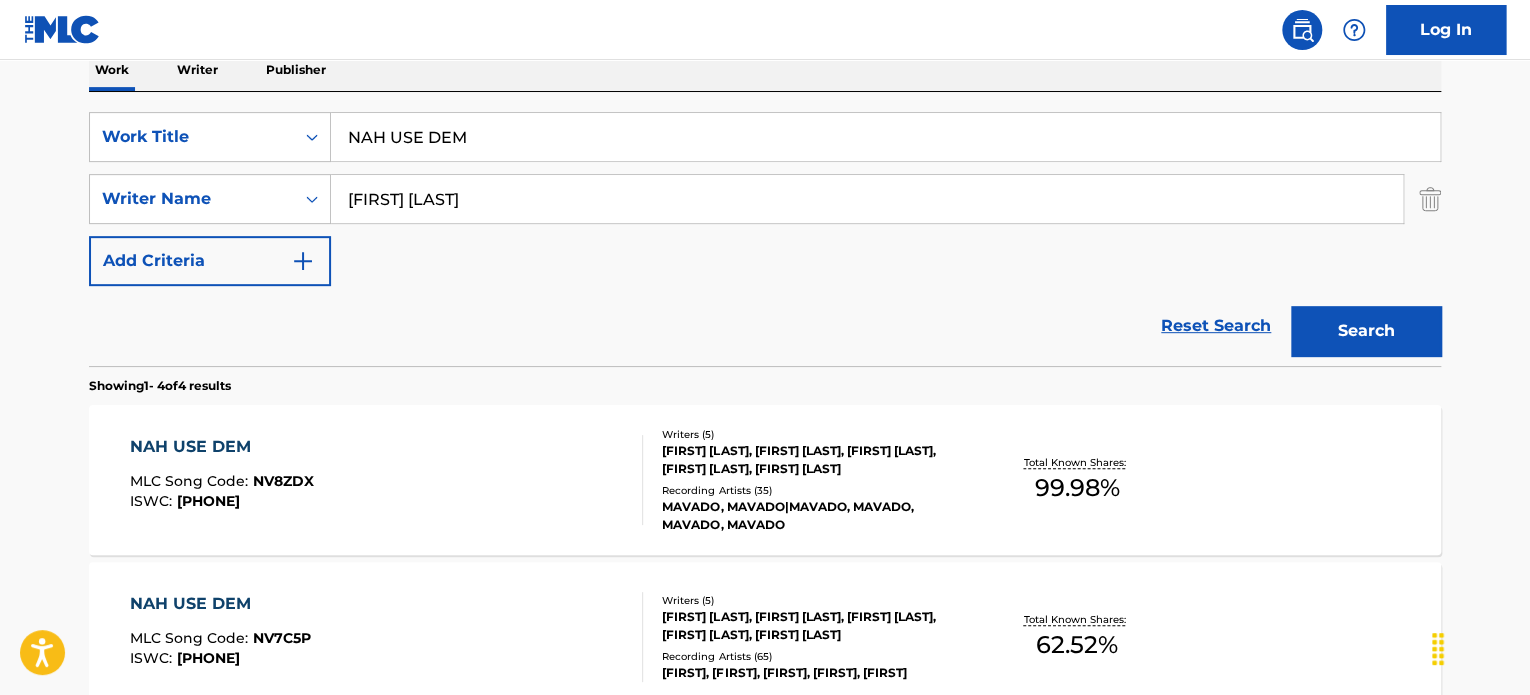 click on "[FIRST] [LAST], [FIRST] [LAST], [FIRST] [LAST], [FIRST] [LAST], [FIRST] [LAST]" at bounding box center (813, 460) 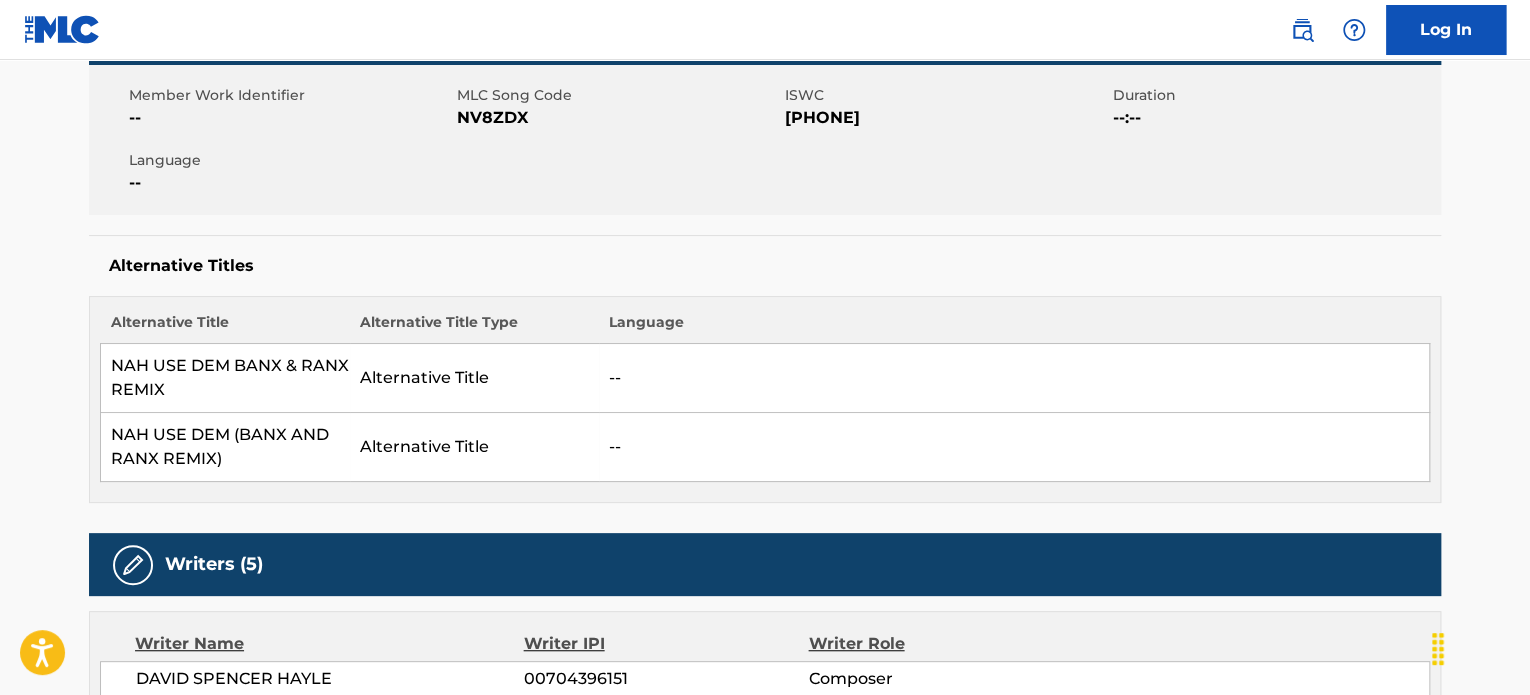 scroll, scrollTop: 0, scrollLeft: 0, axis: both 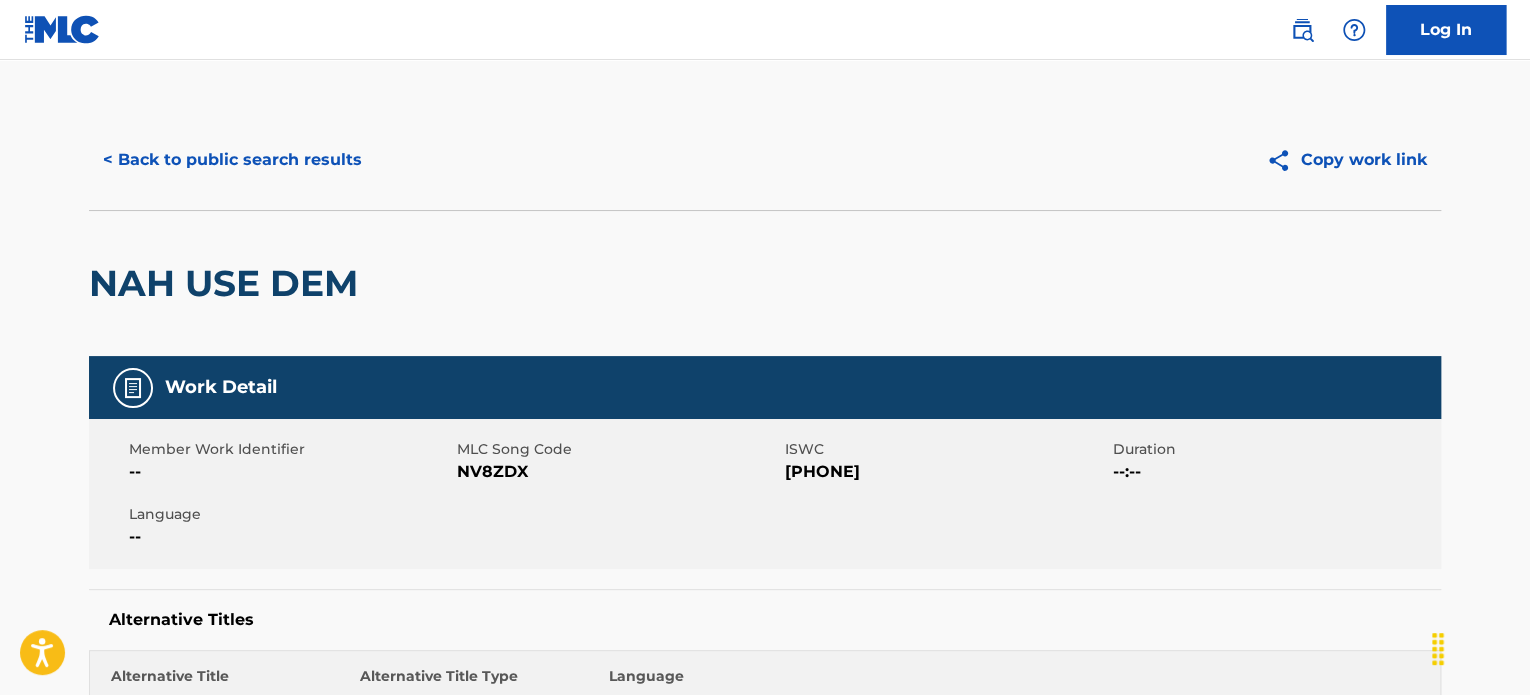 click on "< Back to public search results" at bounding box center (232, 160) 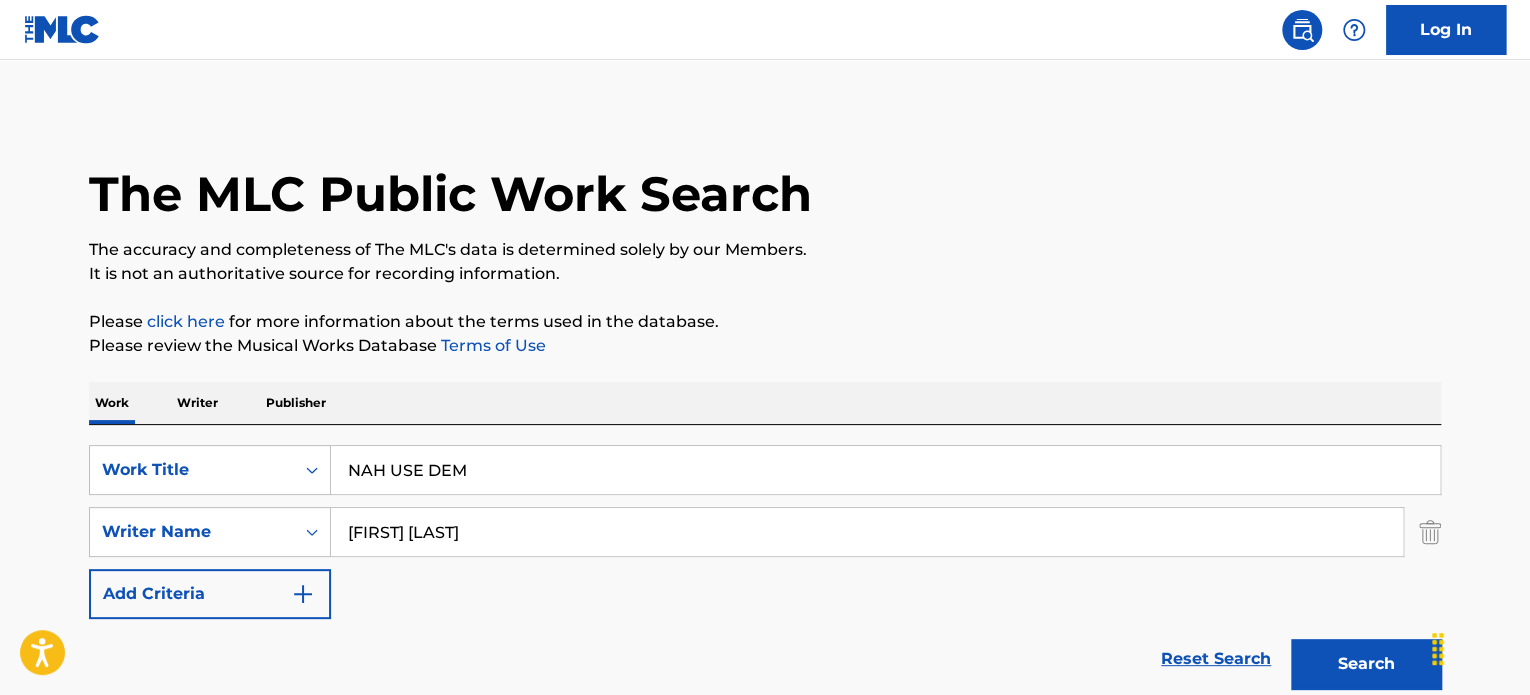 scroll, scrollTop: 333, scrollLeft: 0, axis: vertical 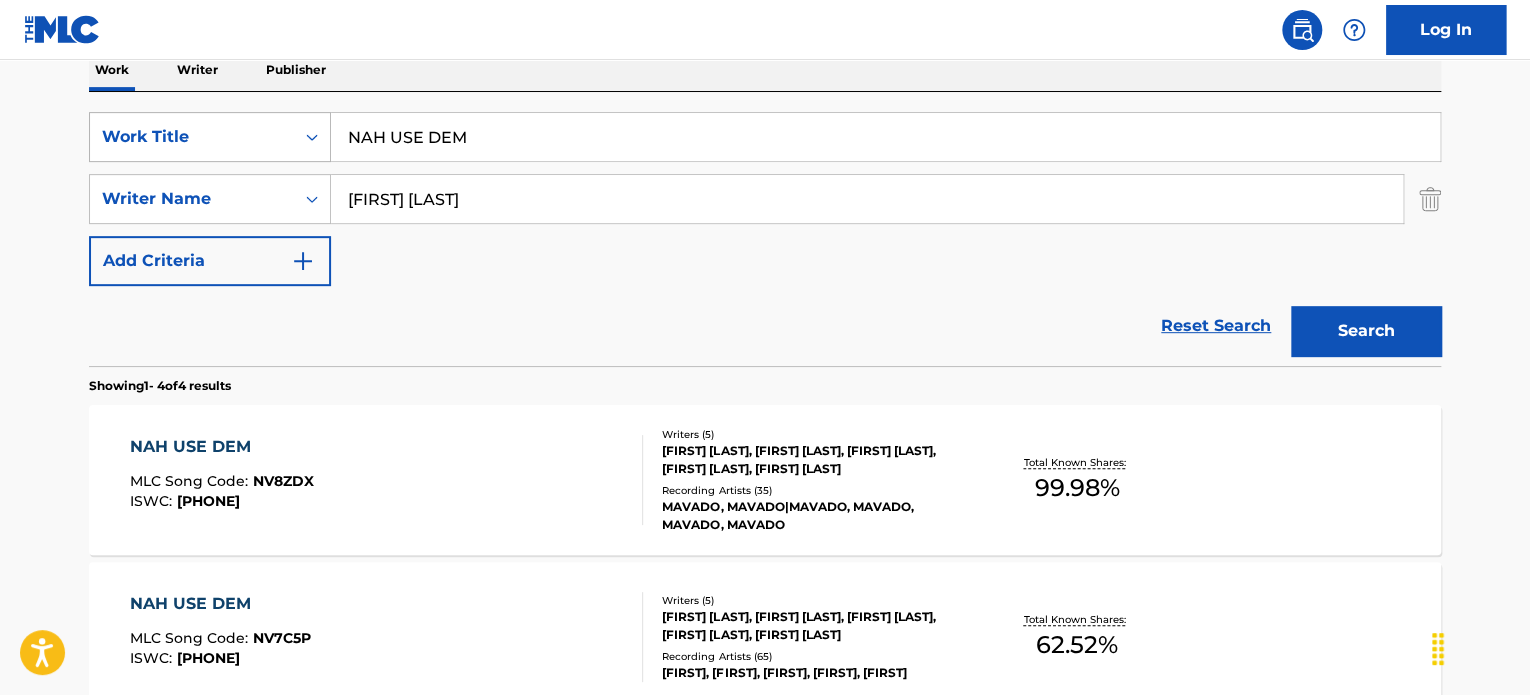 drag, startPoint x: 518, startPoint y: 145, endPoint x: 284, endPoint y: 119, distance: 235.44002 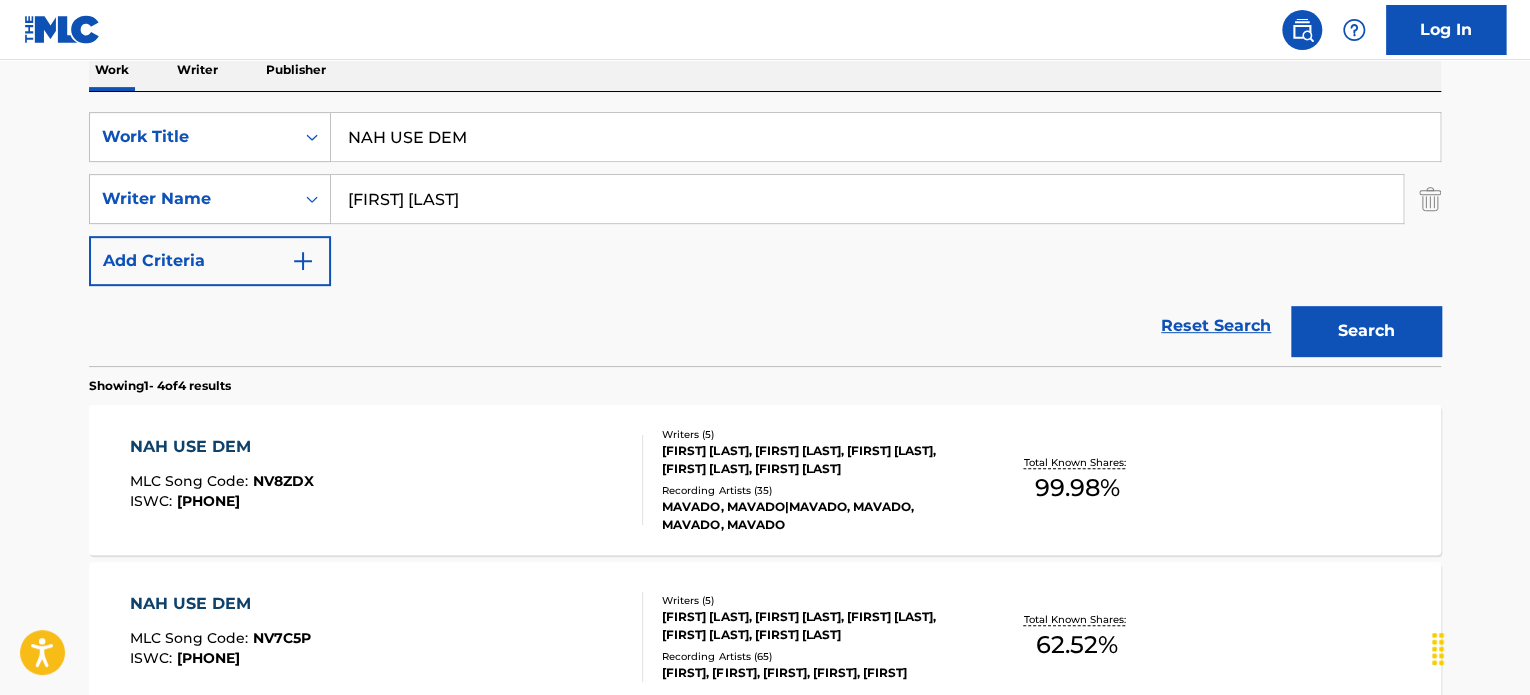 paste on "AVANT GARDEN" 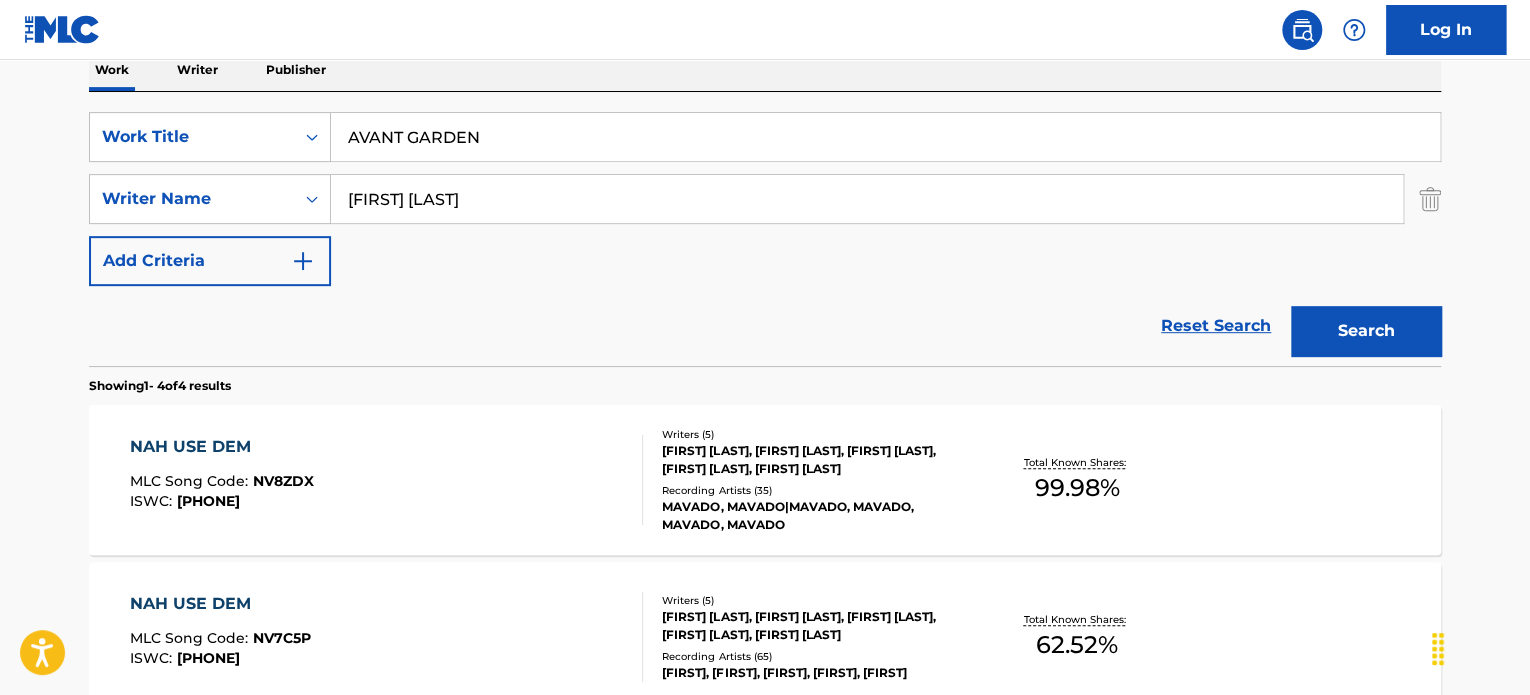 type on "AVANT GARDEN" 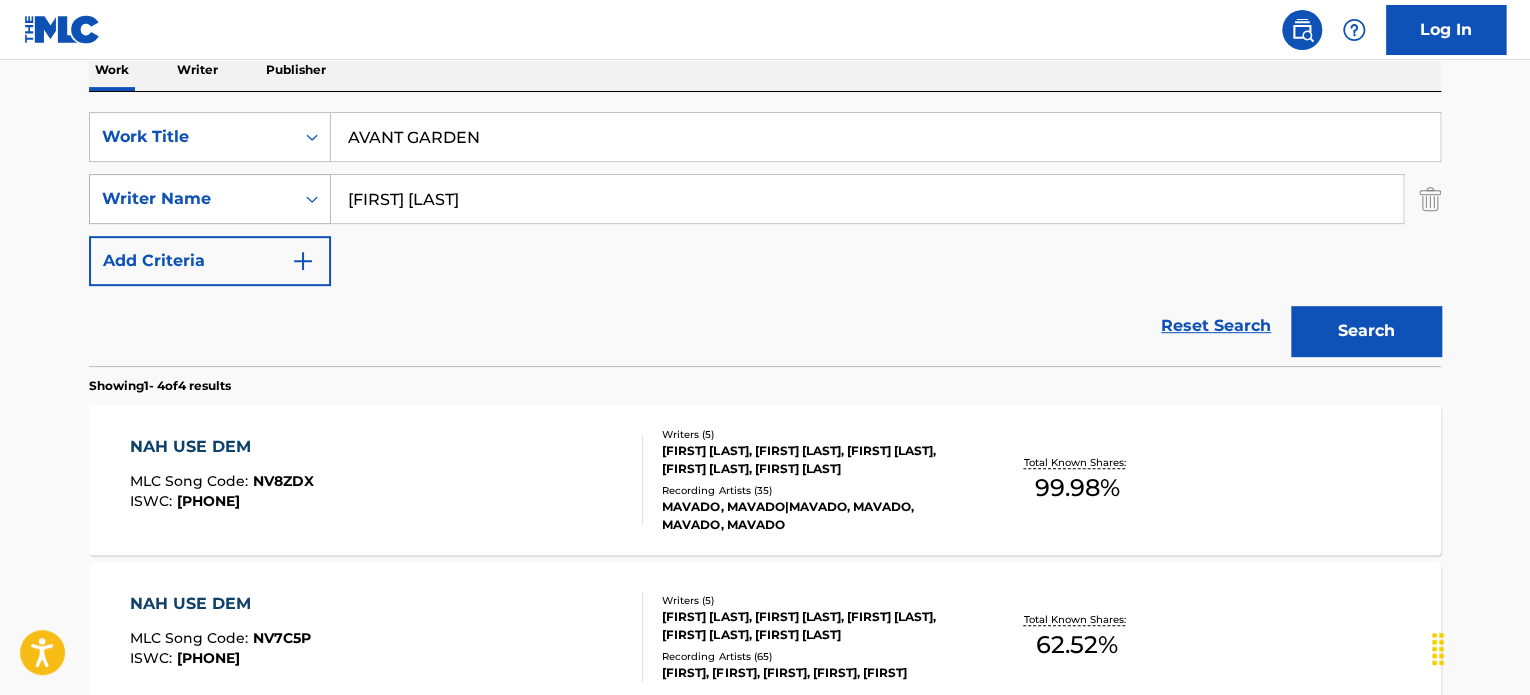 drag, startPoint x: 518, startPoint y: 195, endPoint x: 92, endPoint y: 185, distance: 426.11734 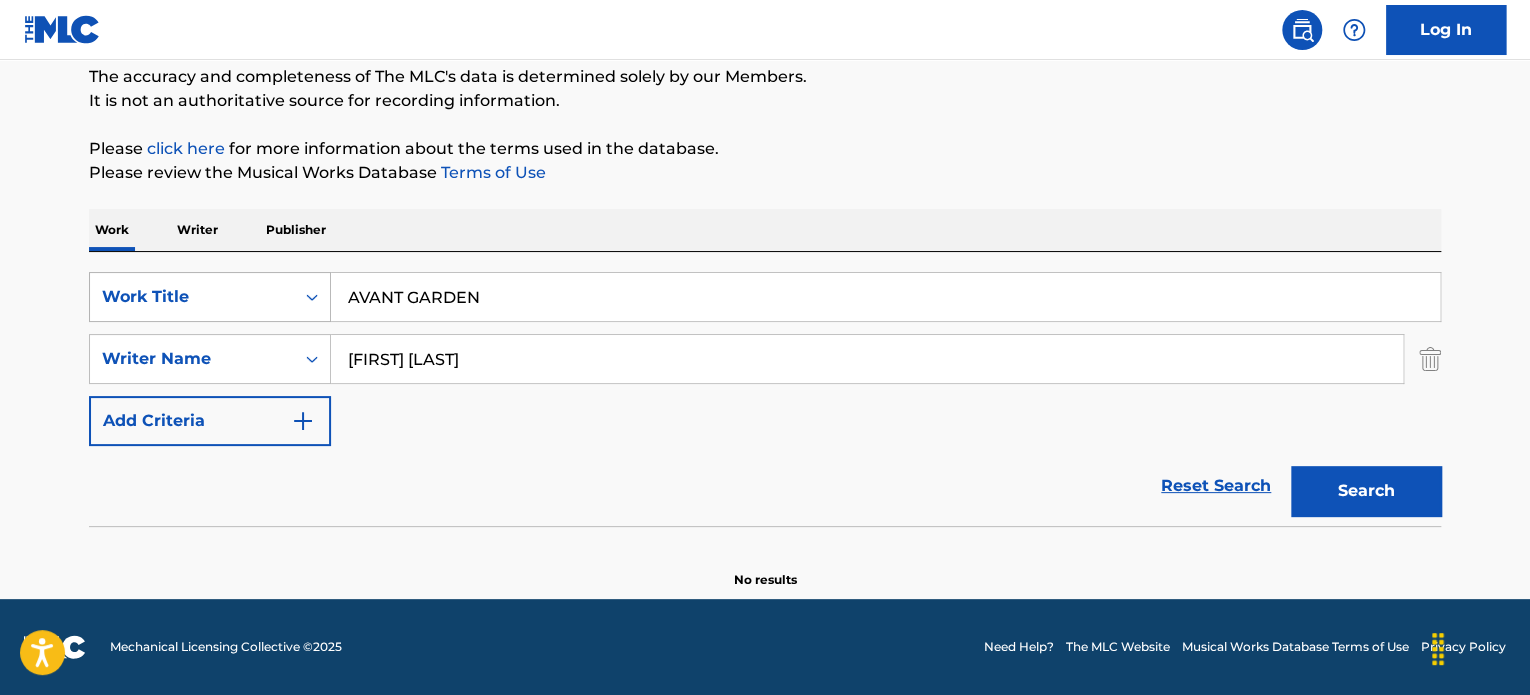 scroll, scrollTop: 172, scrollLeft: 0, axis: vertical 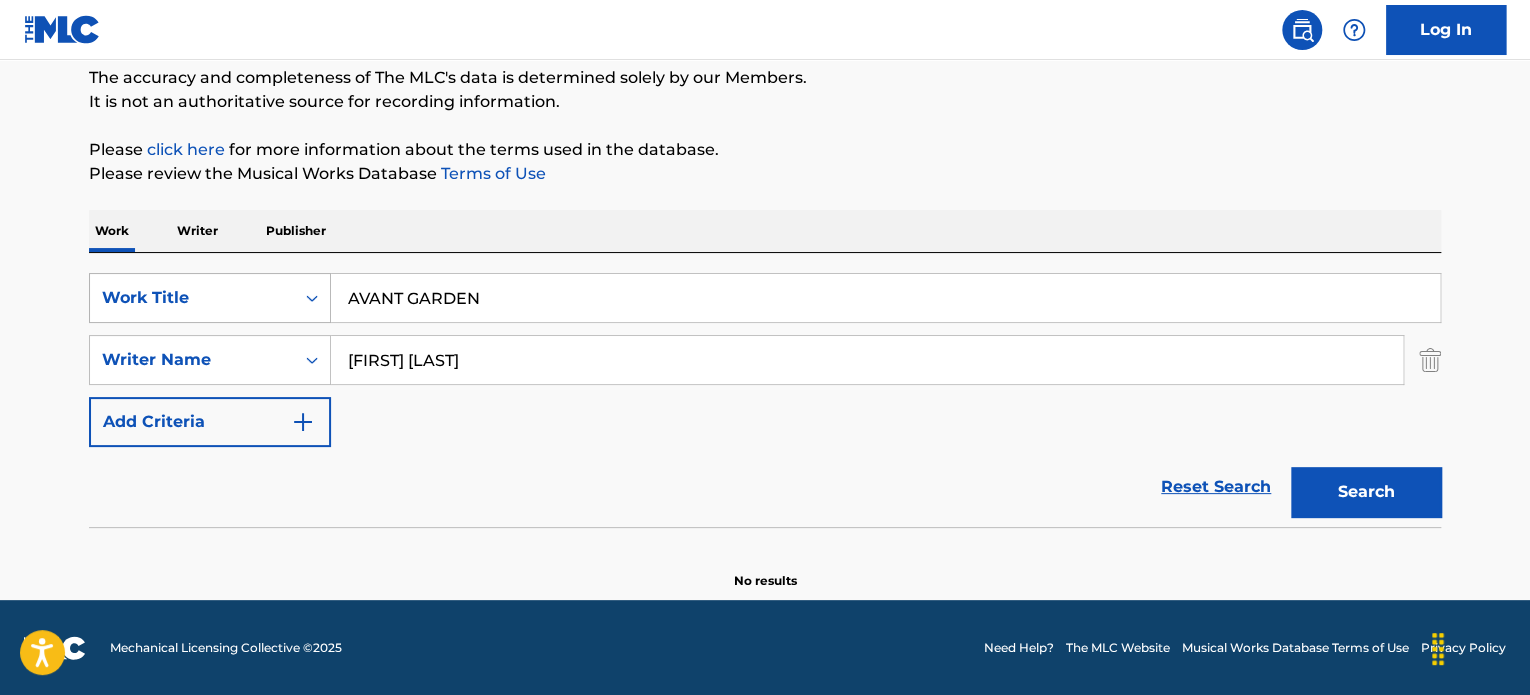 drag, startPoint x: 560, startPoint y: 379, endPoint x: 194, endPoint y: 321, distance: 370.56714 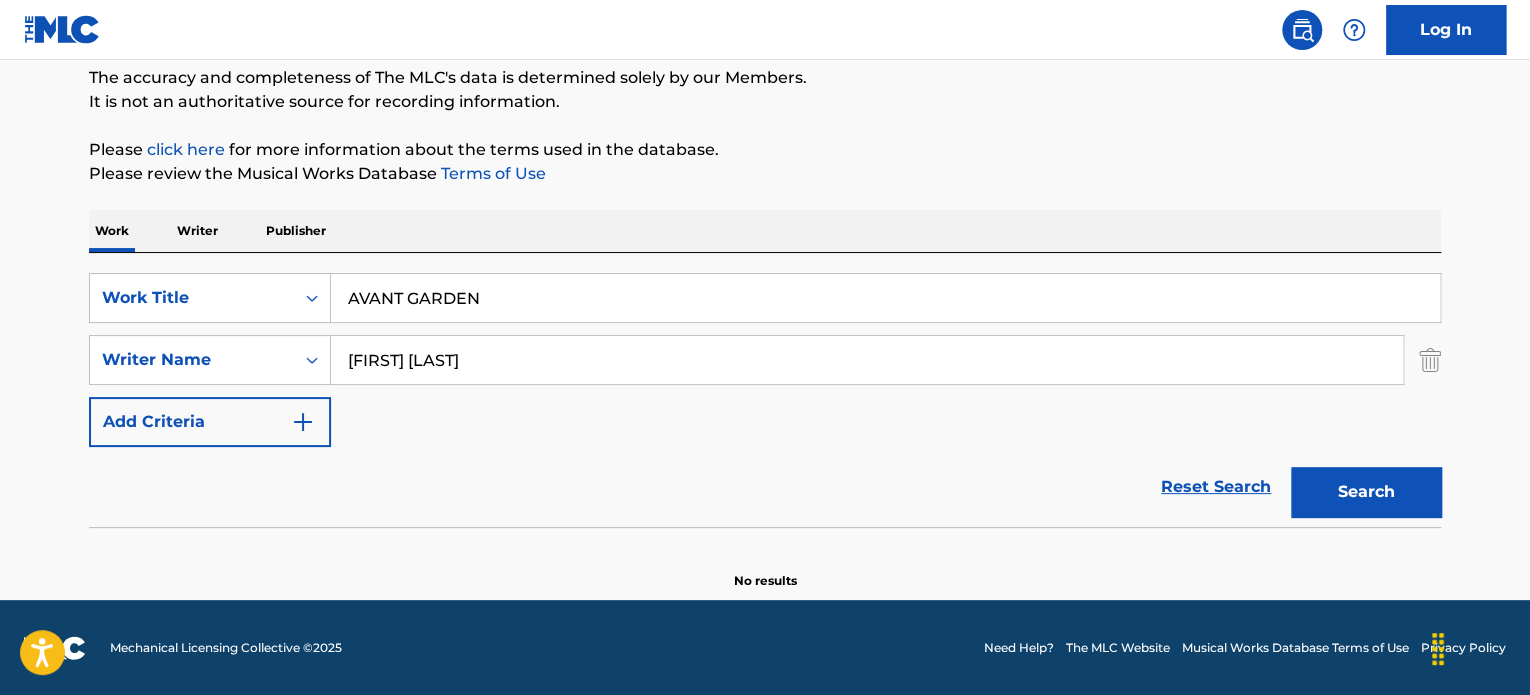 paste on "[FIRST] [LAST]" 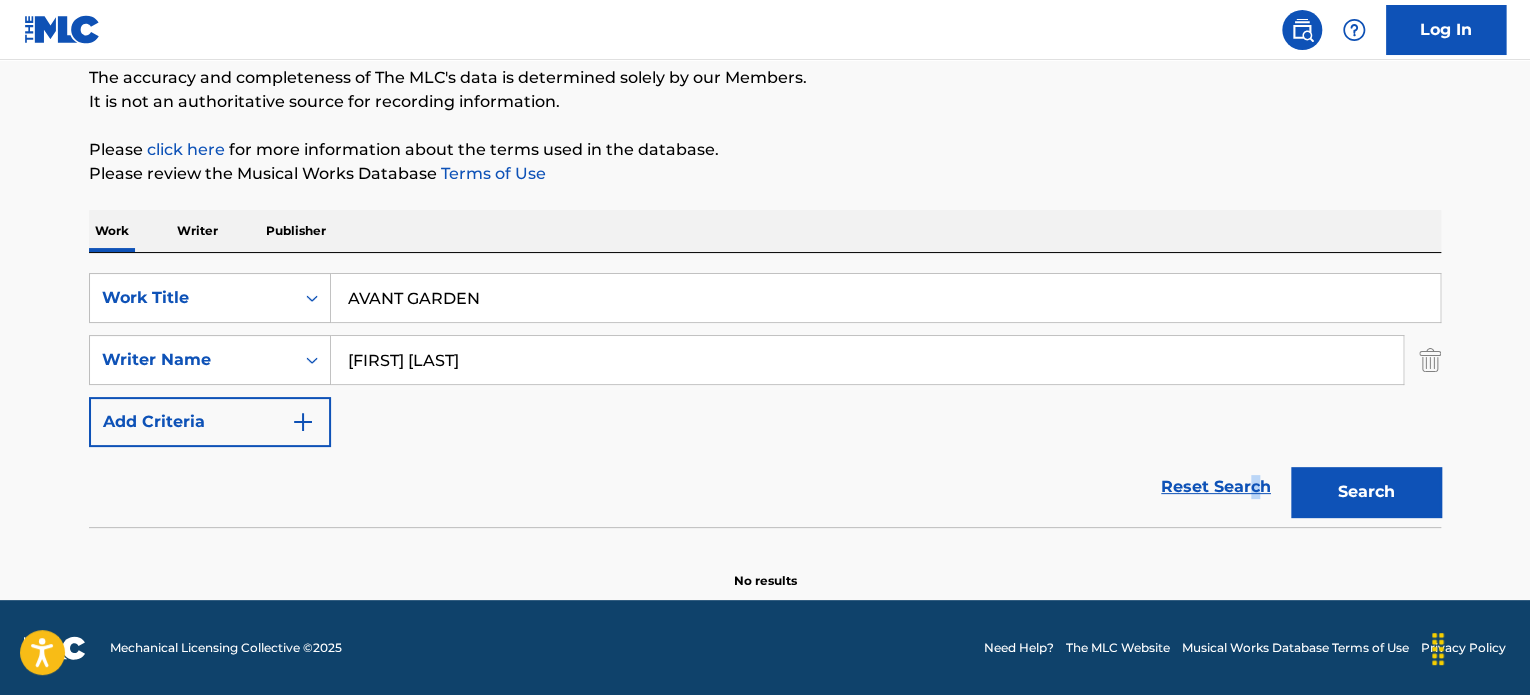 click on "Reset Search" at bounding box center (1216, 487) 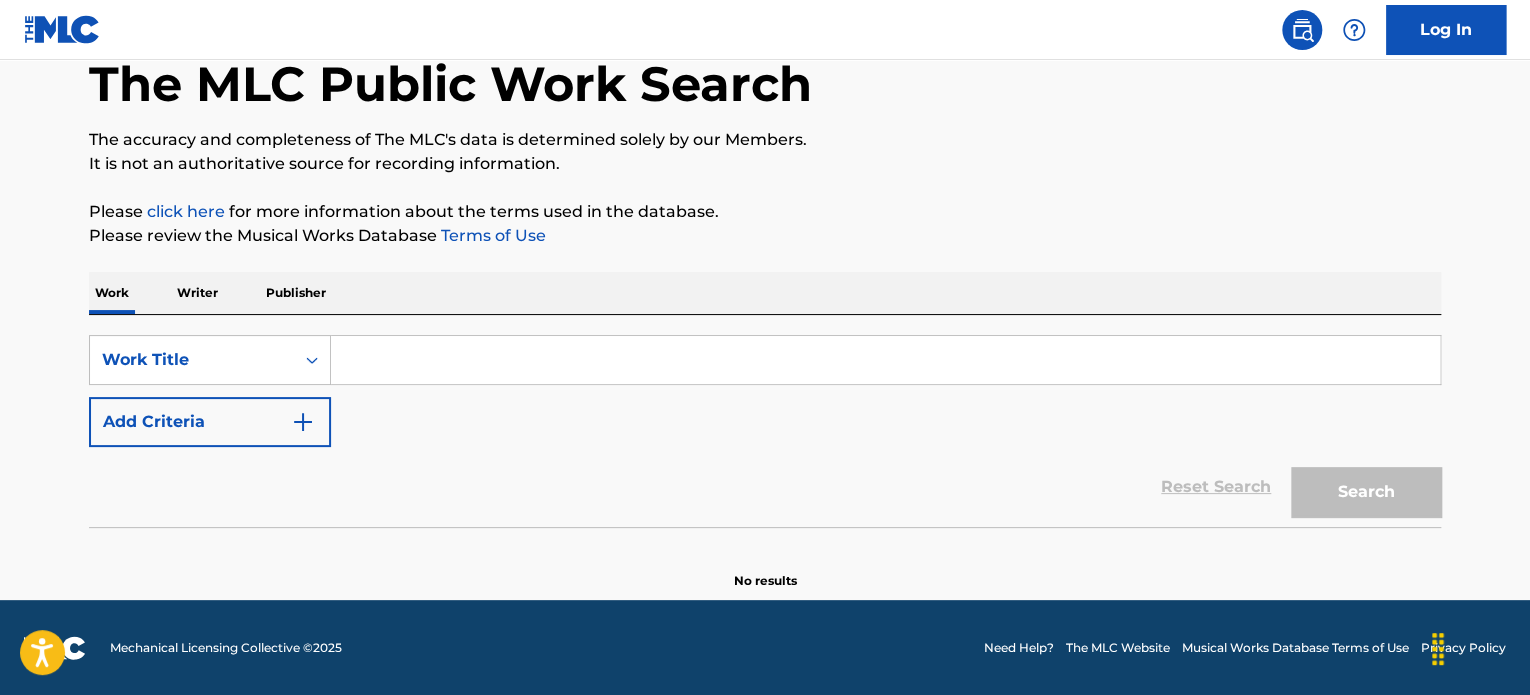 click at bounding box center (885, 360) 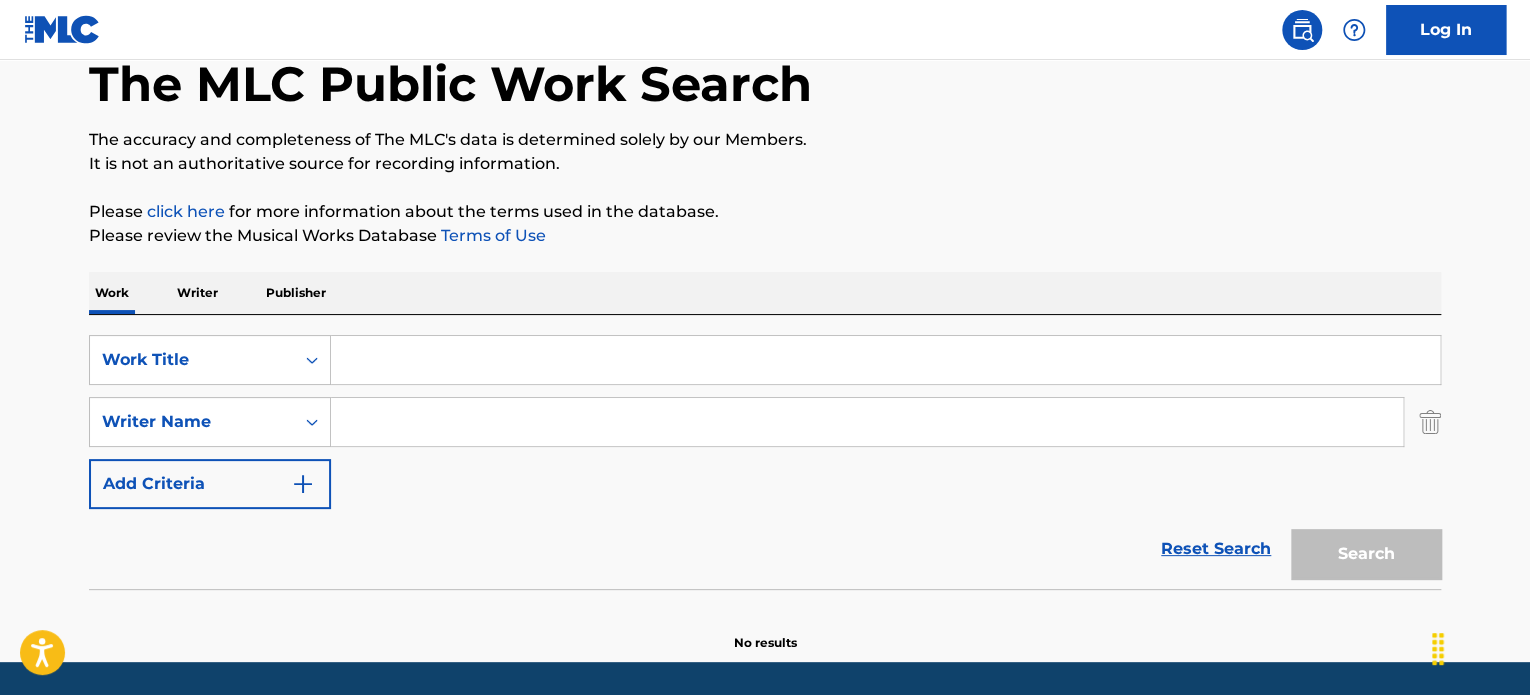 click on "SearchWithCriteriadb483560-8709-49e4-aa18-01e4d71c8259" at bounding box center (765, 422) 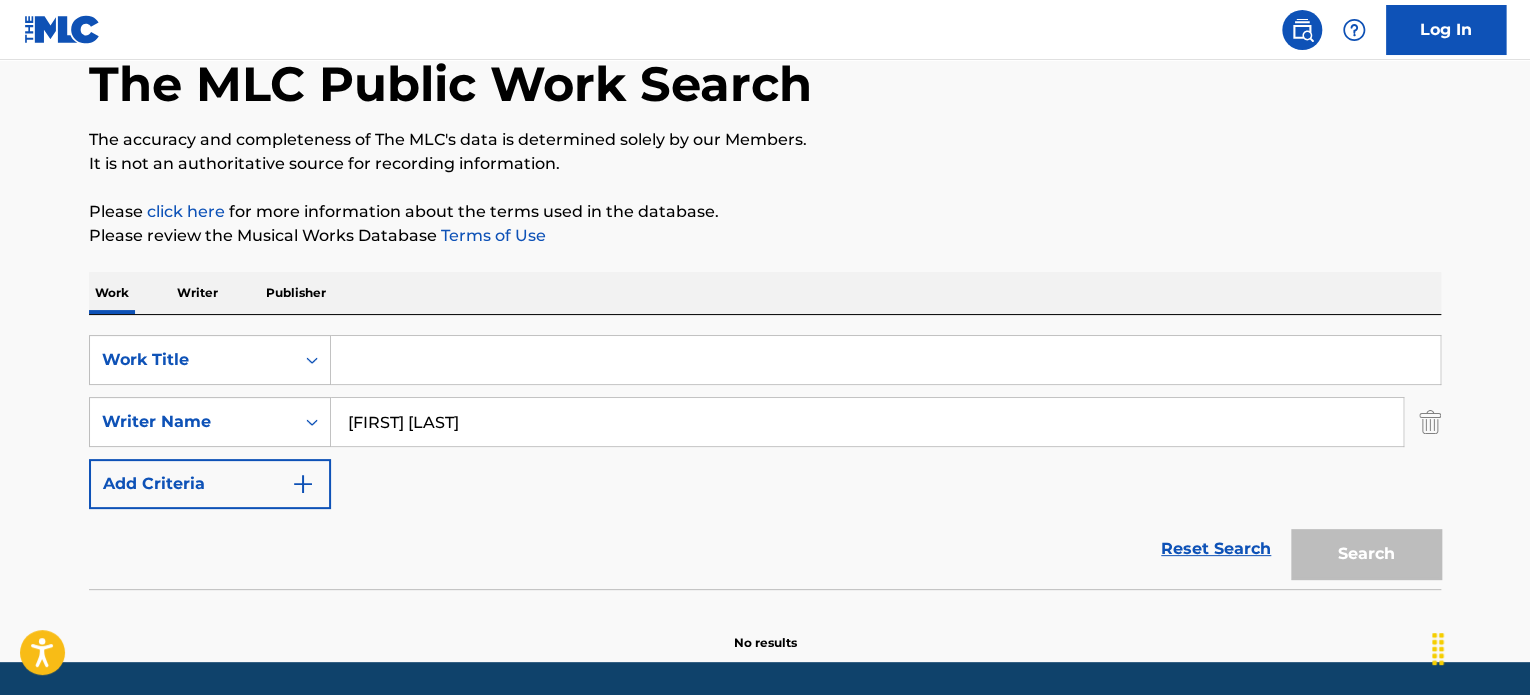 type on "[FIRST] [LAST]" 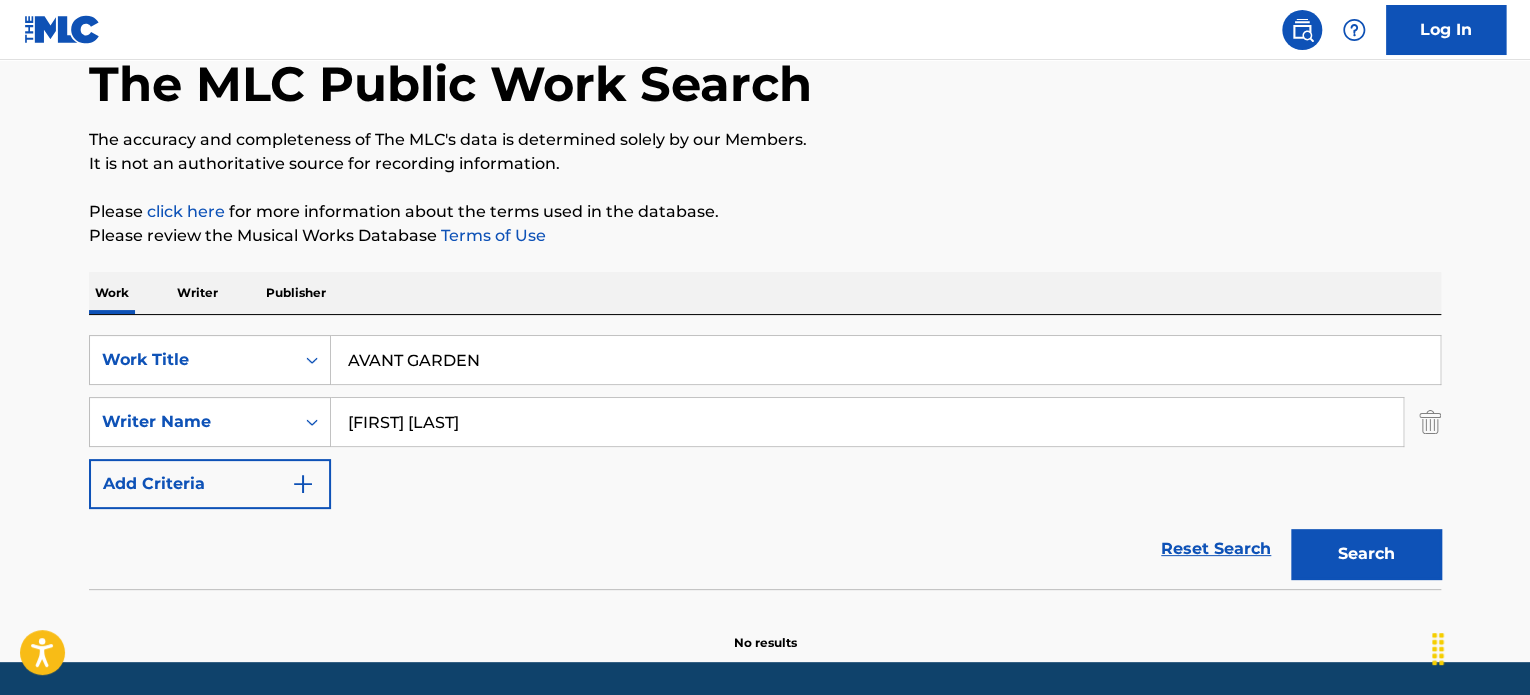 type on "AVANT GARDEN" 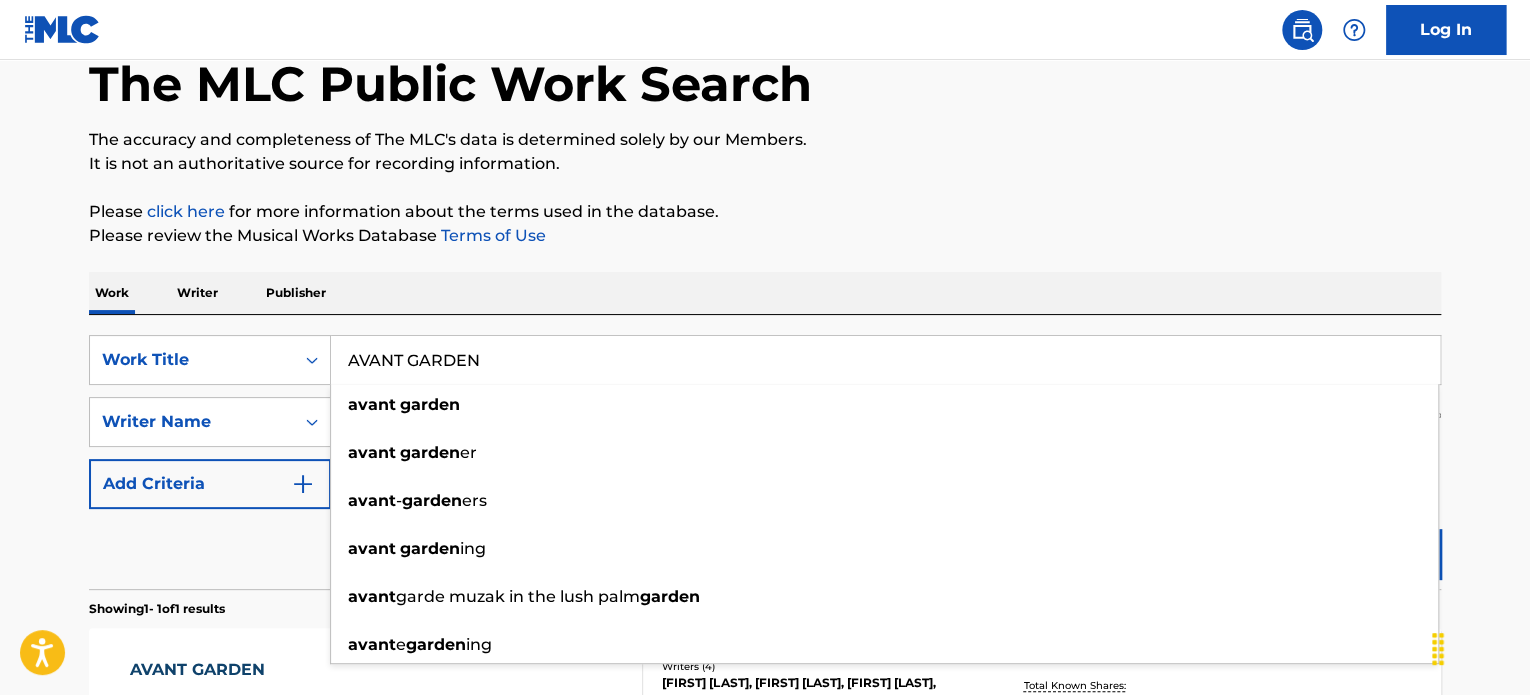click on "Reset Search Search" at bounding box center [765, 549] 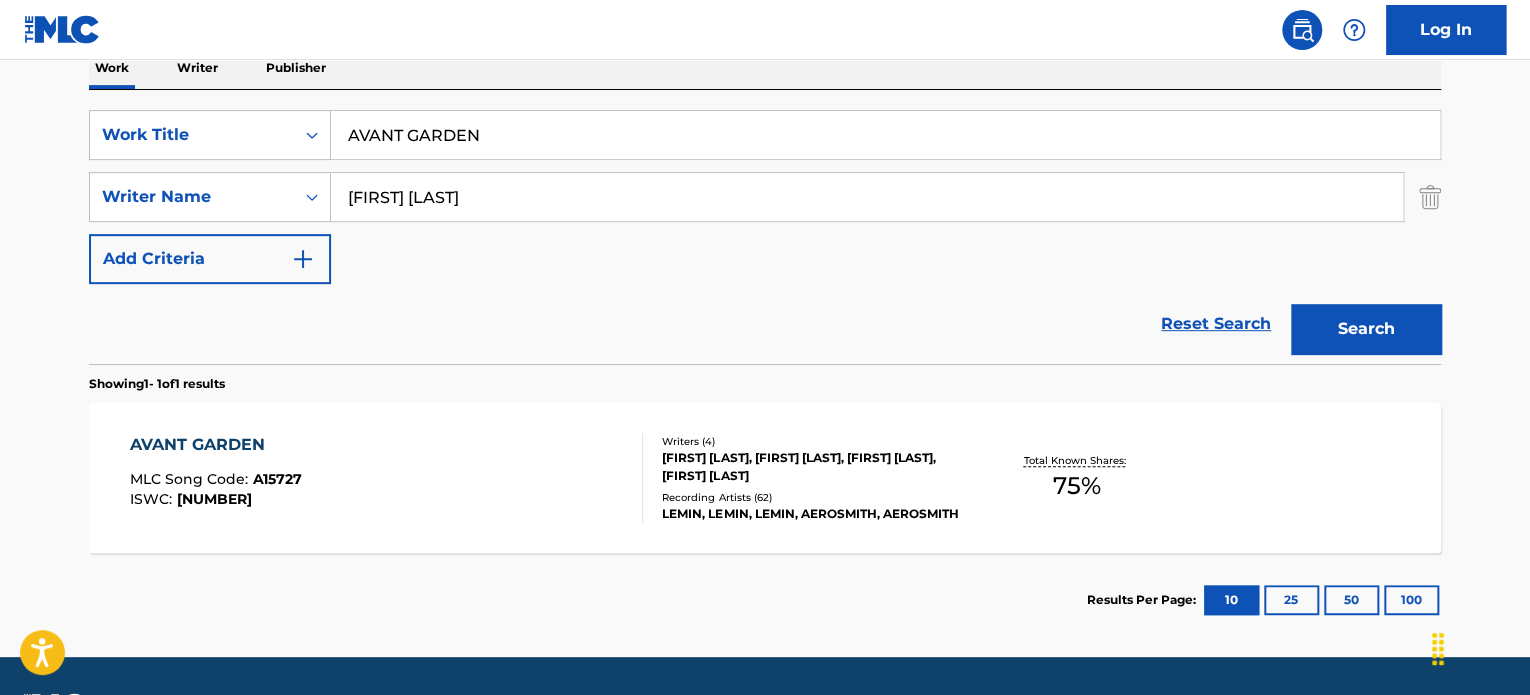 scroll, scrollTop: 392, scrollLeft: 0, axis: vertical 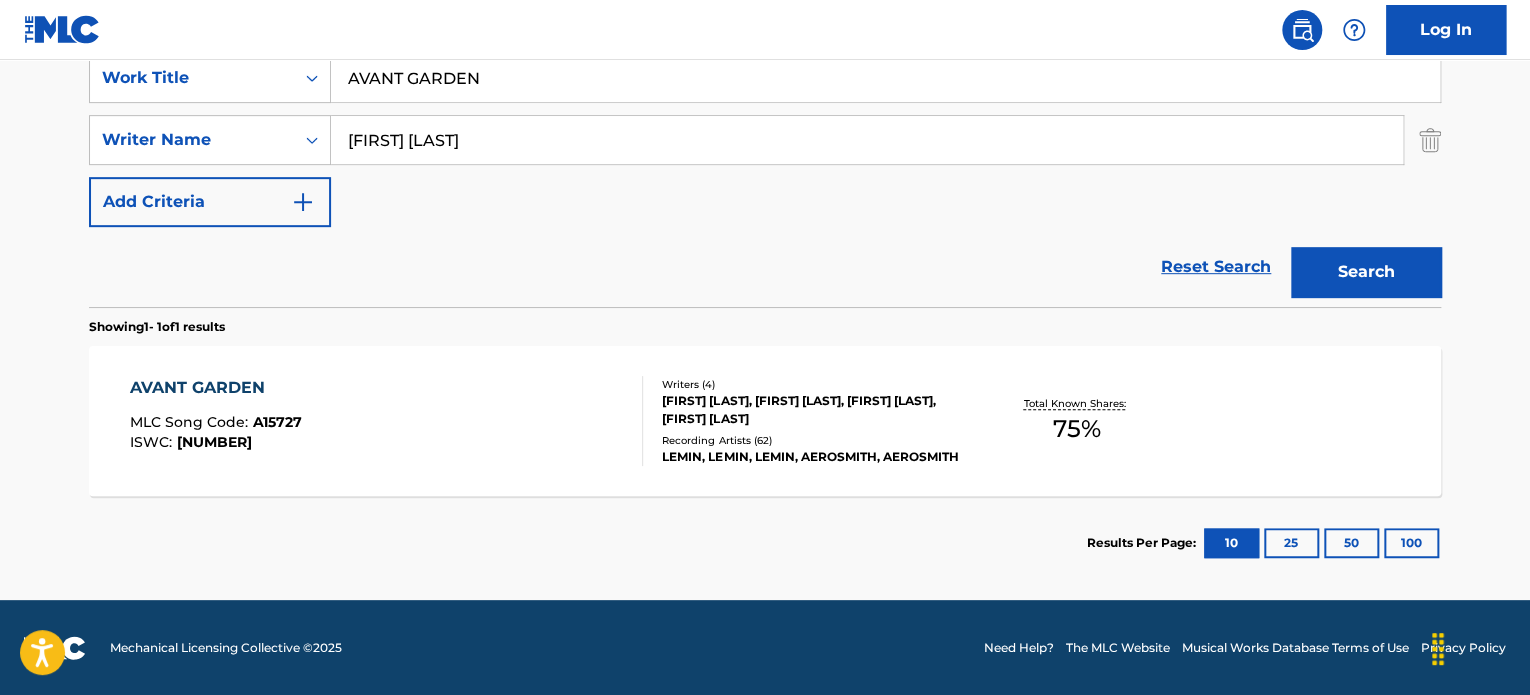 click on "[FIRST] [LAST], [FIRST] [LAST], [FIRST] [LAST], [FIRST] [LAST]" at bounding box center (813, 410) 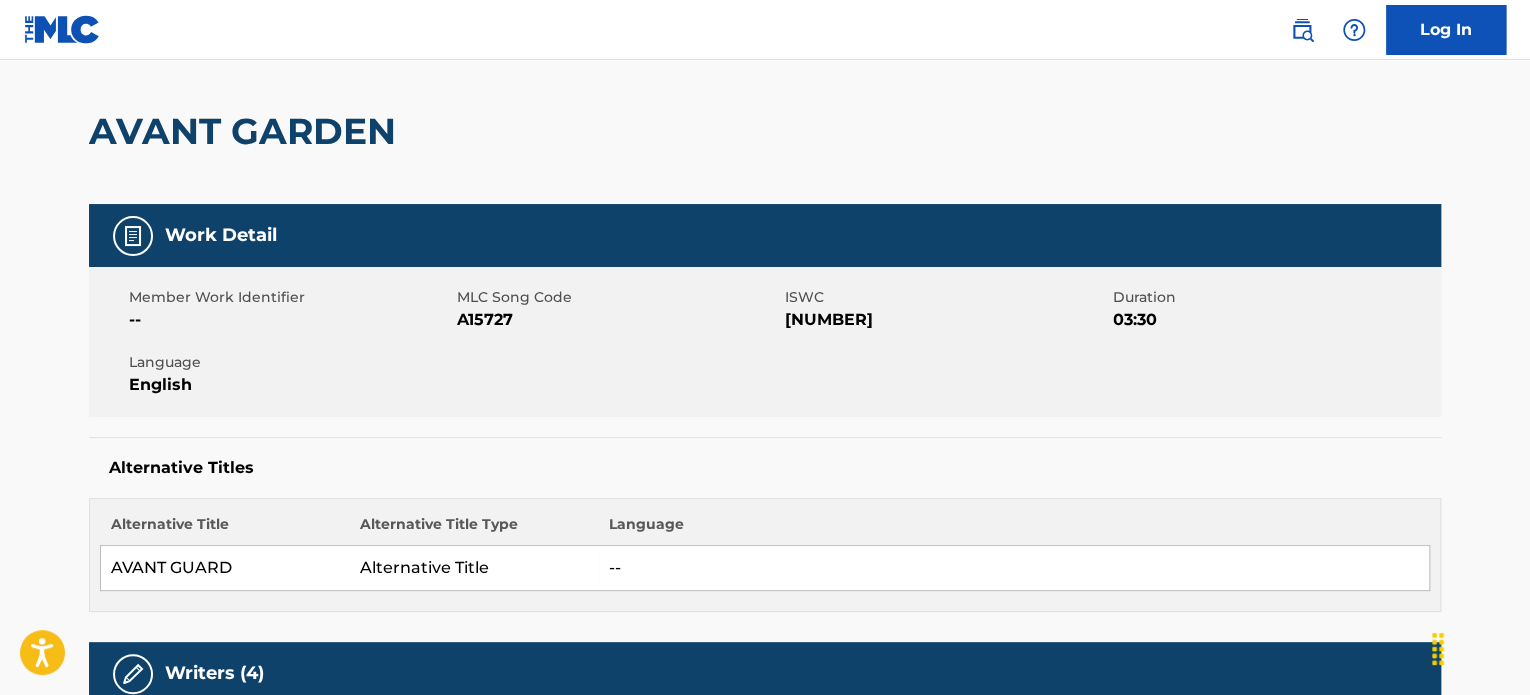 scroll, scrollTop: 0, scrollLeft: 0, axis: both 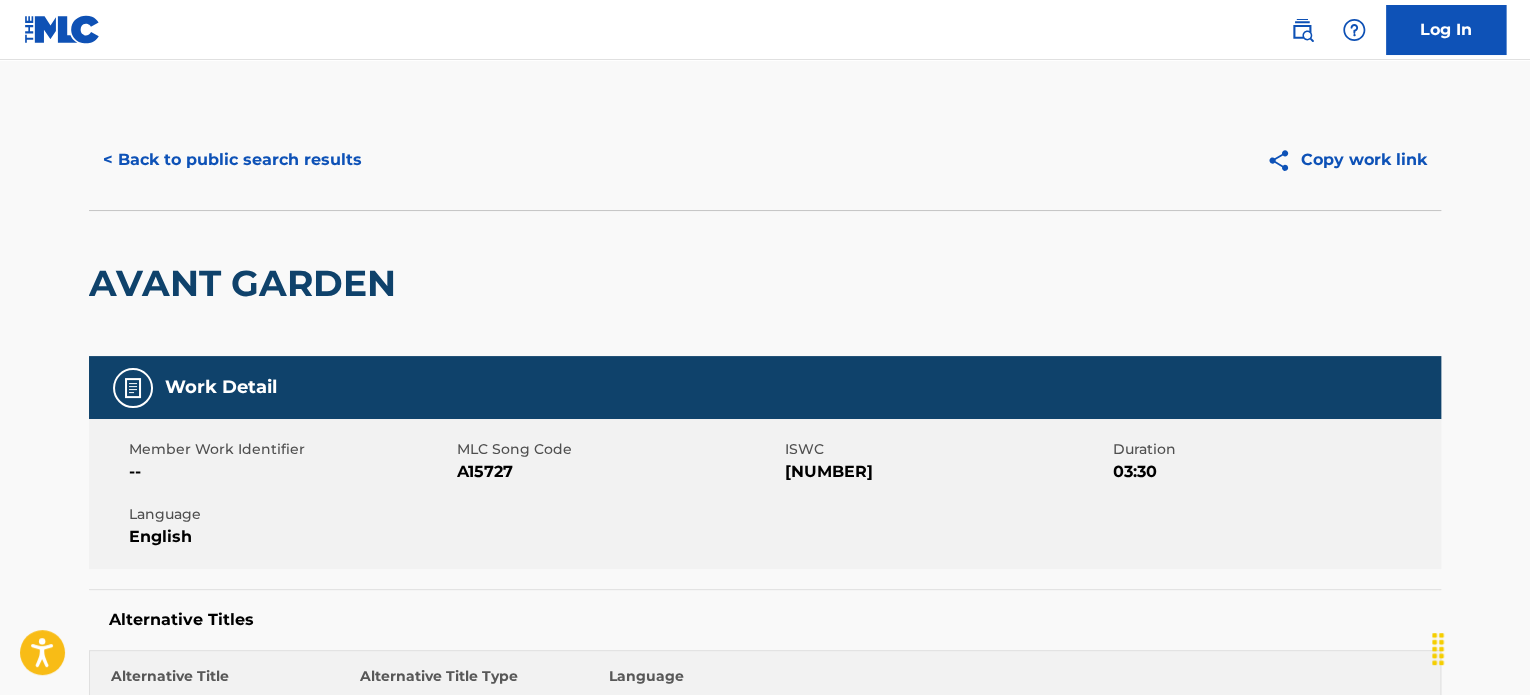 click on "< Back to public search results" at bounding box center [232, 160] 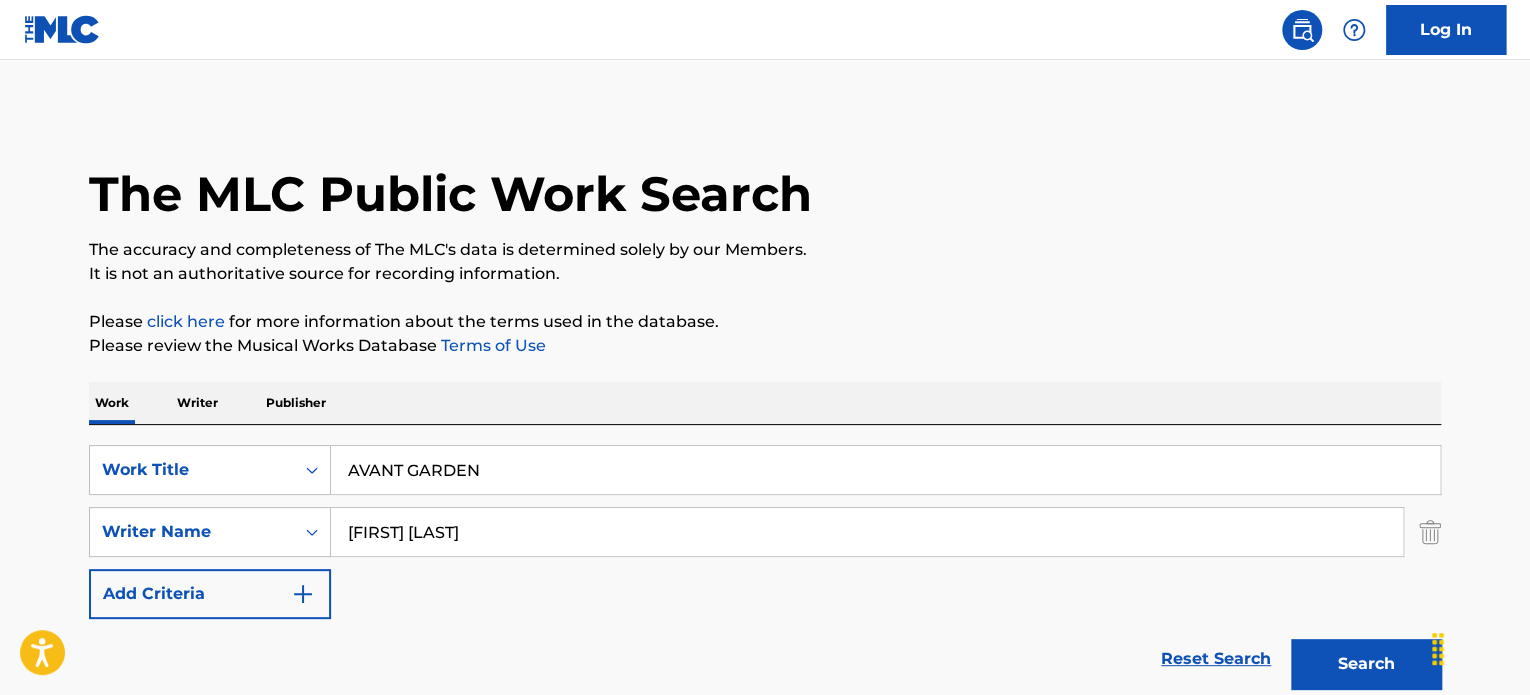 scroll, scrollTop: 278, scrollLeft: 0, axis: vertical 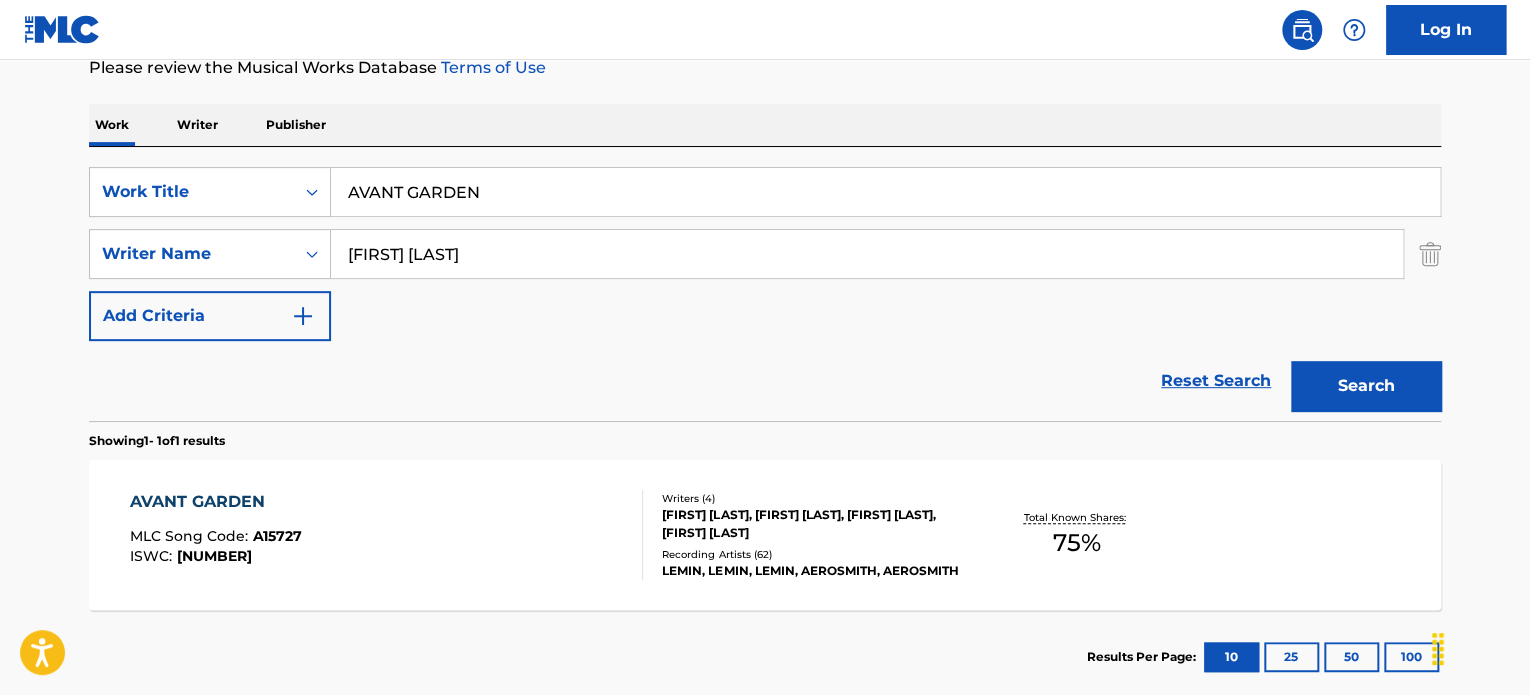 drag, startPoint x: 693, startPoint y: 185, endPoint x: 0, endPoint y: 121, distance: 695.949 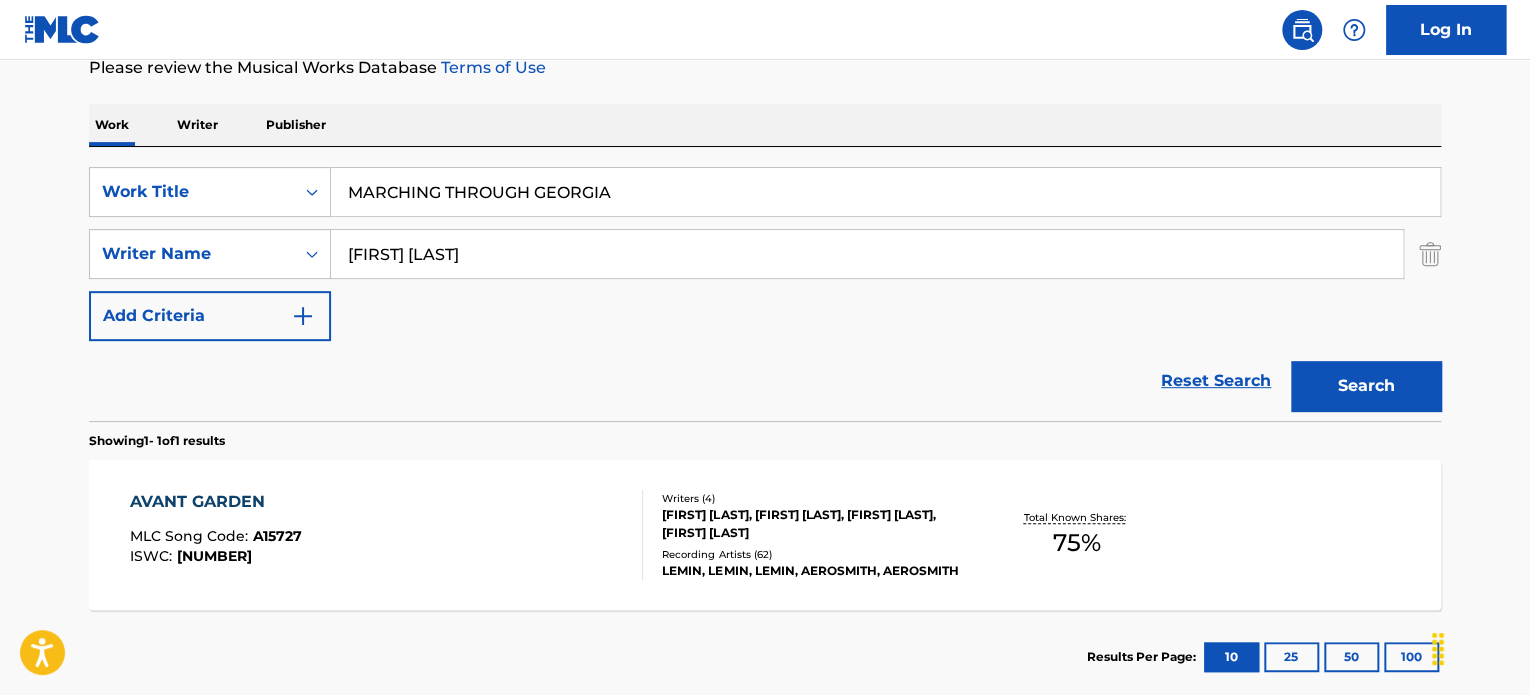 type on "MARCHING THROUGH GEORGIA" 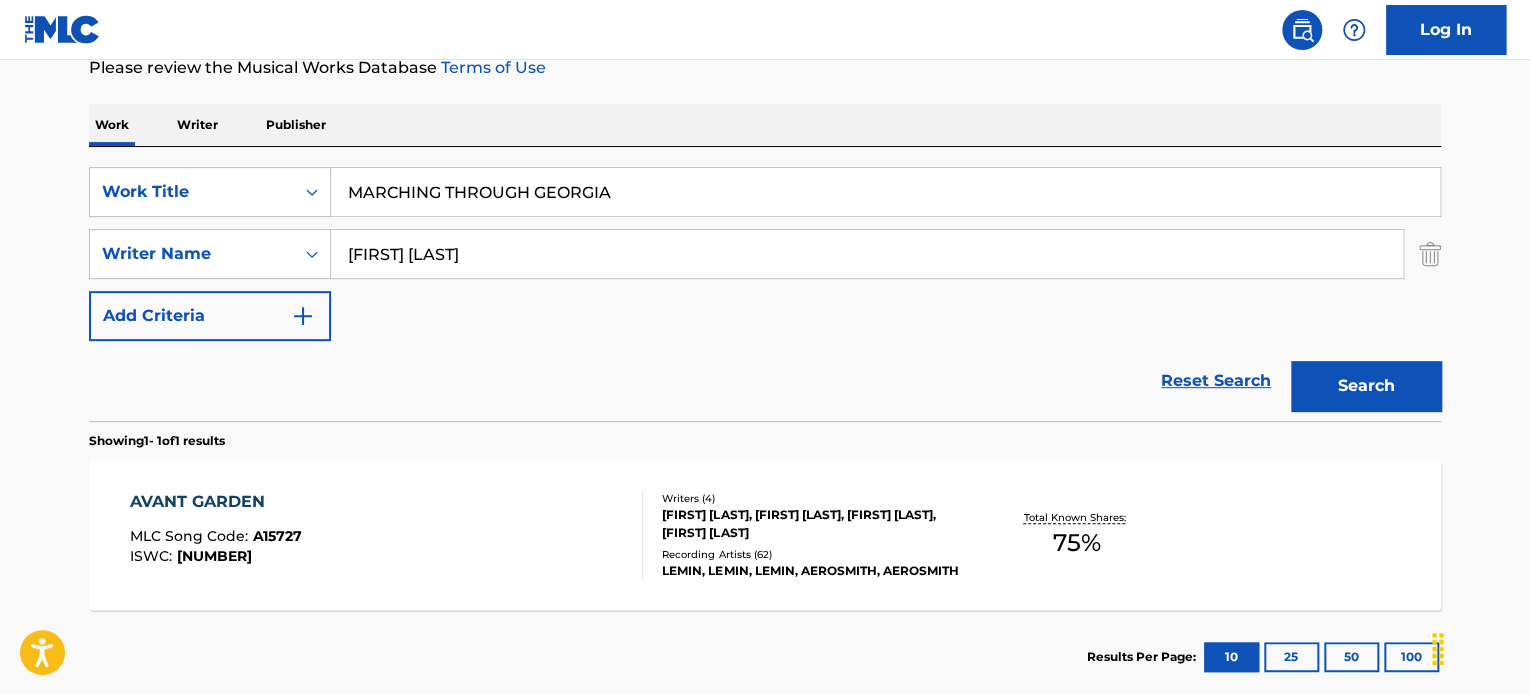 click on "Reset Search Search" at bounding box center (765, 381) 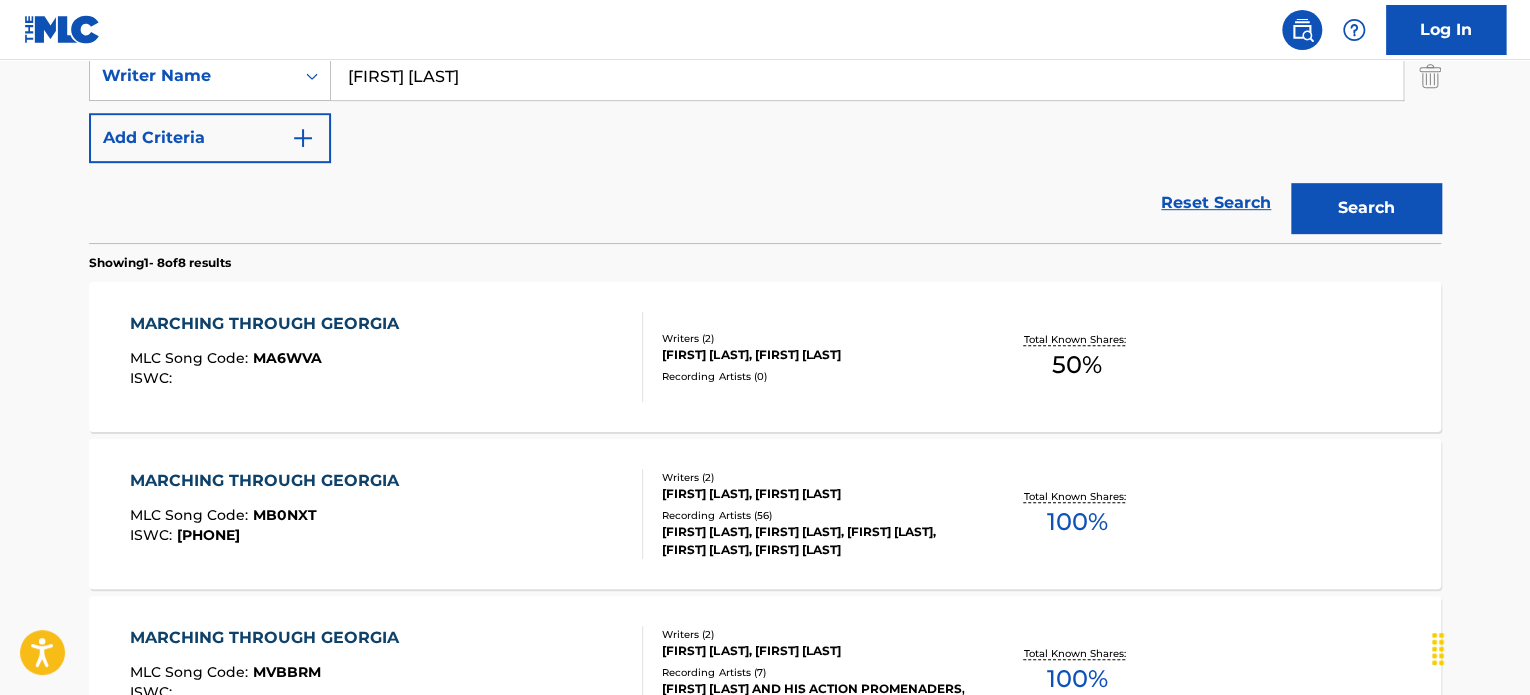 scroll, scrollTop: 612, scrollLeft: 0, axis: vertical 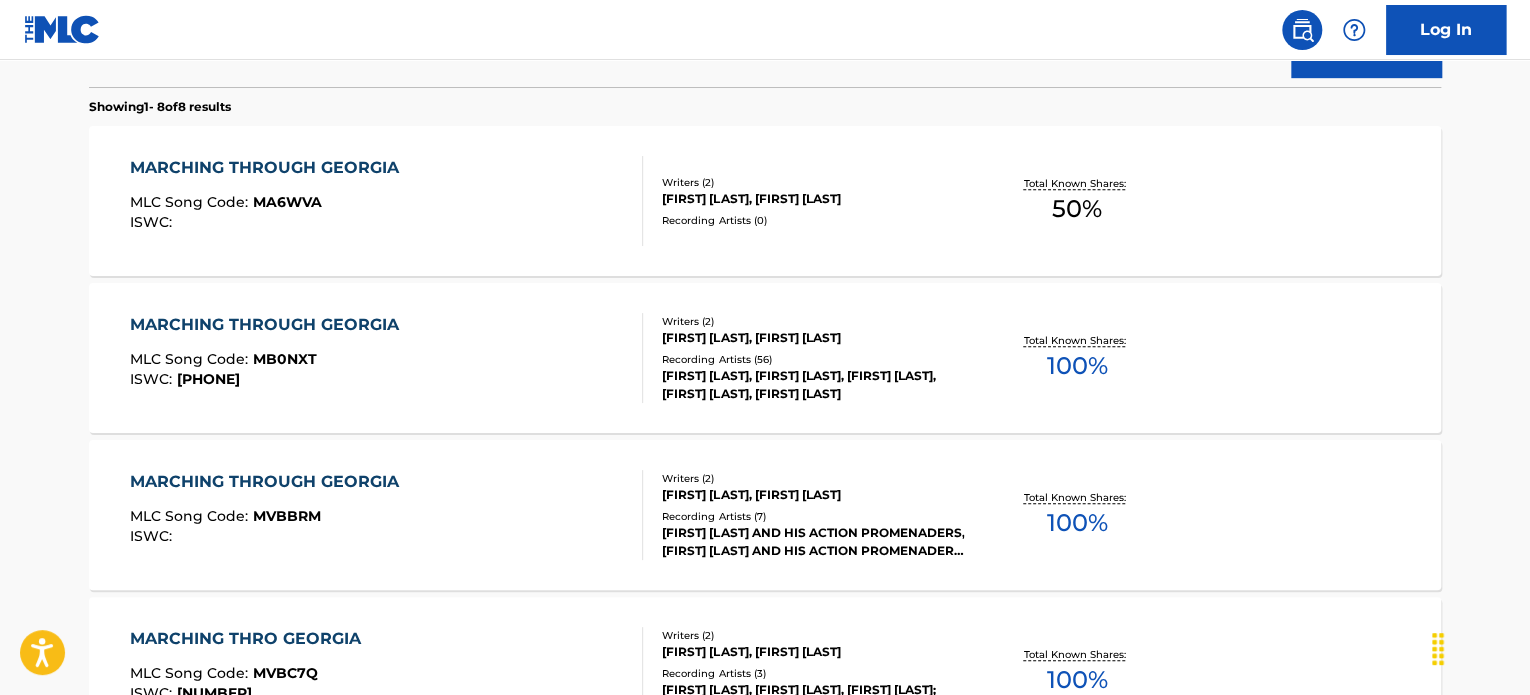 click on "Writers ( 2 )" at bounding box center [813, 182] 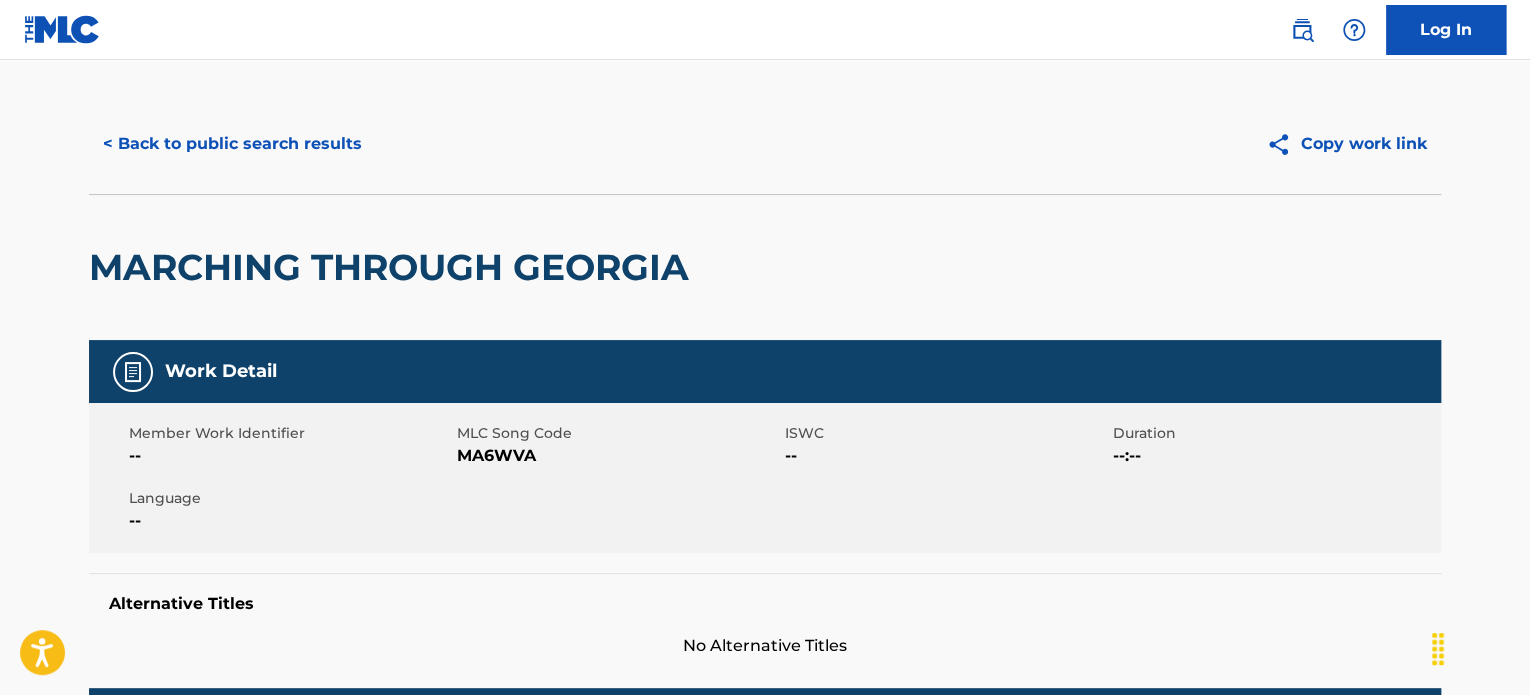 scroll, scrollTop: 0, scrollLeft: 0, axis: both 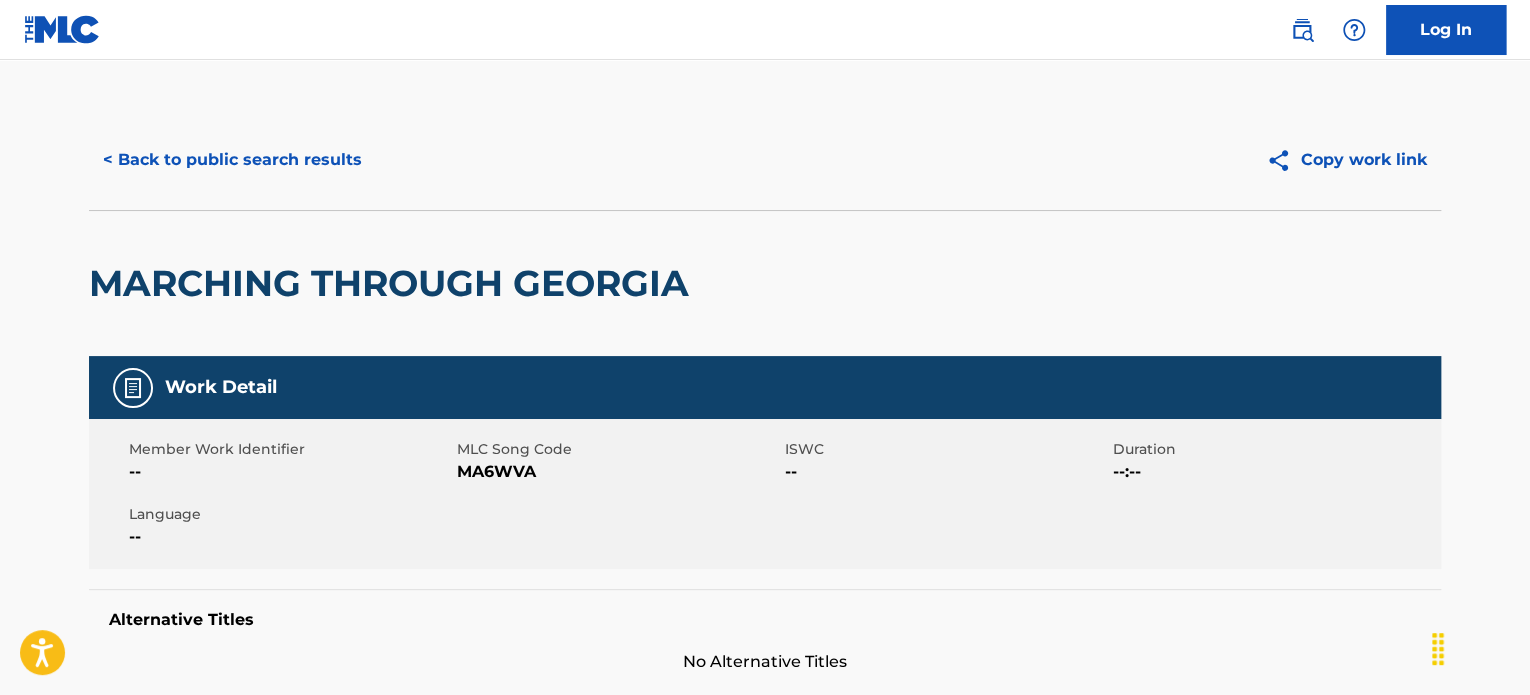 click on "< Back to public search results" at bounding box center [232, 160] 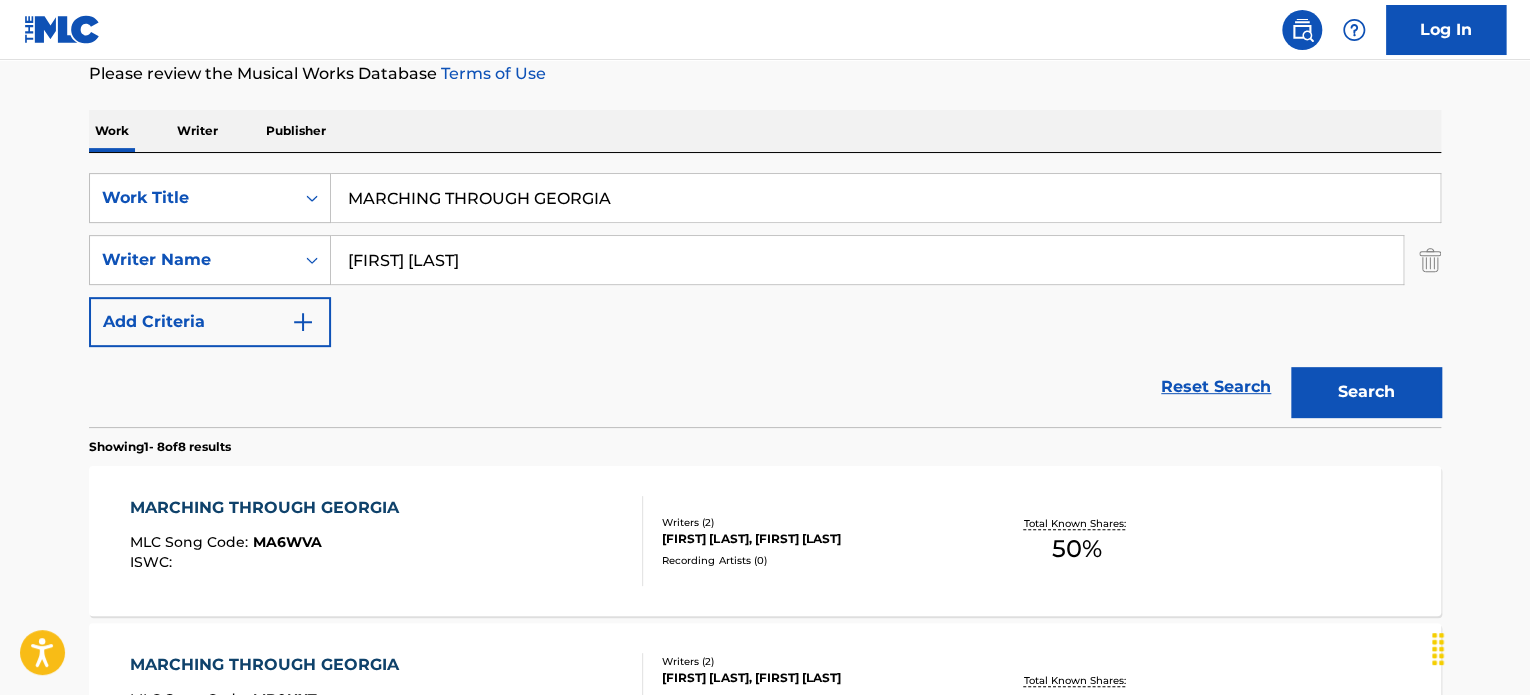 scroll, scrollTop: 59, scrollLeft: 0, axis: vertical 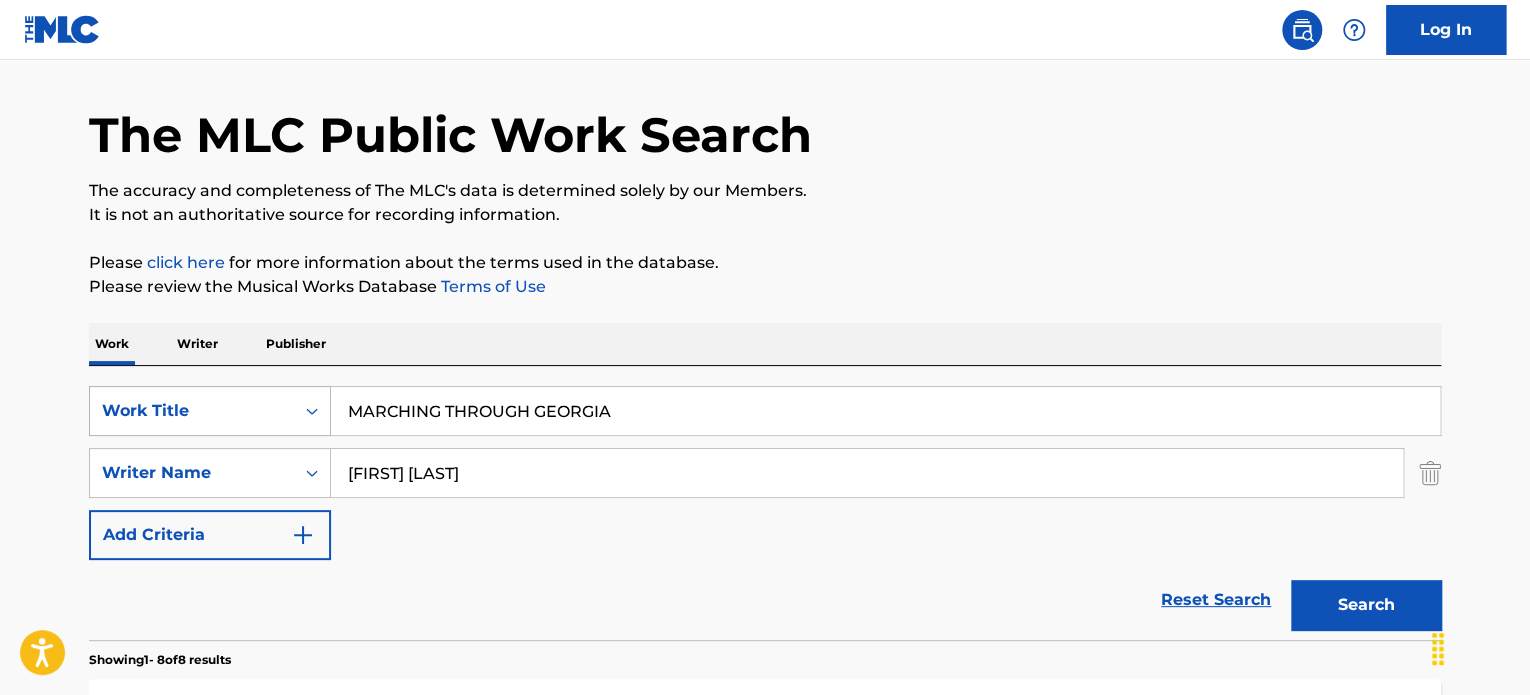 drag, startPoint x: 546, startPoint y: 461, endPoint x: 123, endPoint y: 412, distance: 425.8286 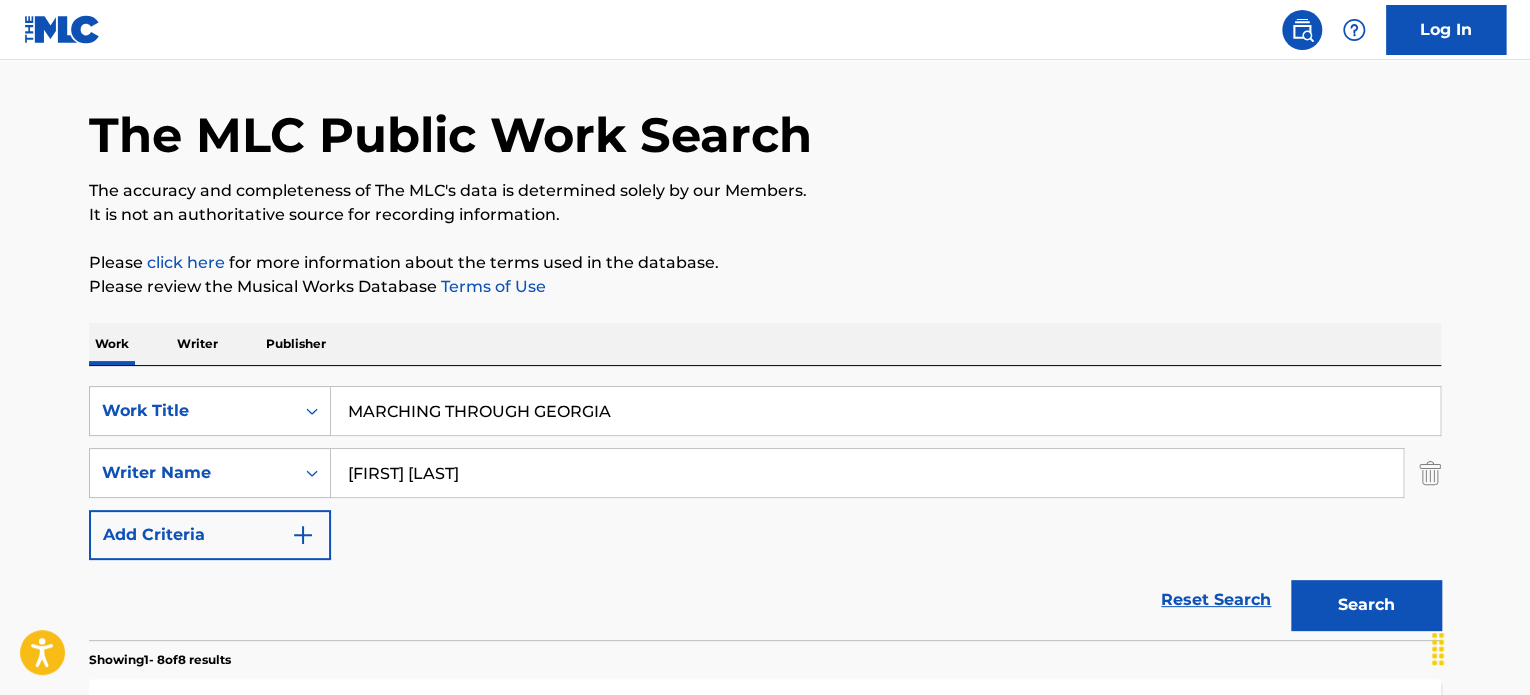 paste on "[FIRST] [LAST]" 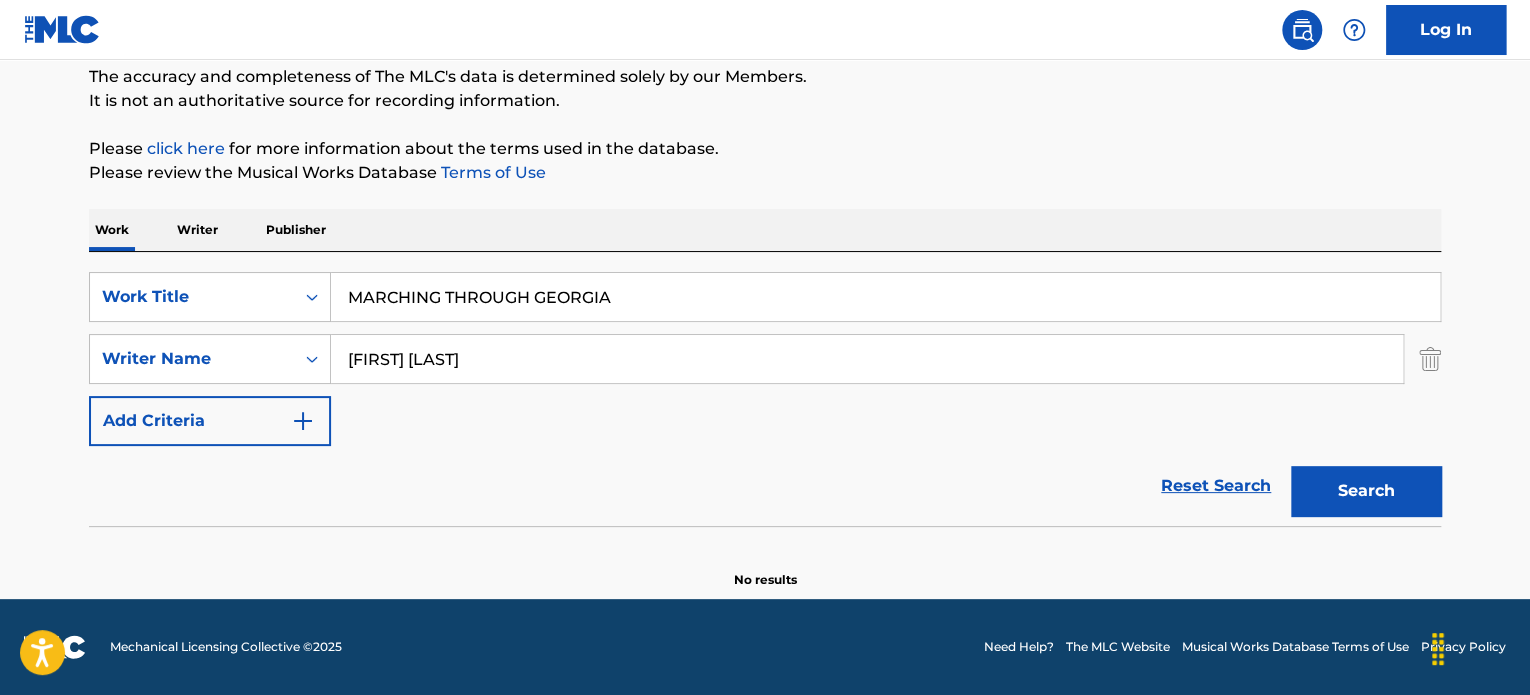 scroll, scrollTop: 172, scrollLeft: 0, axis: vertical 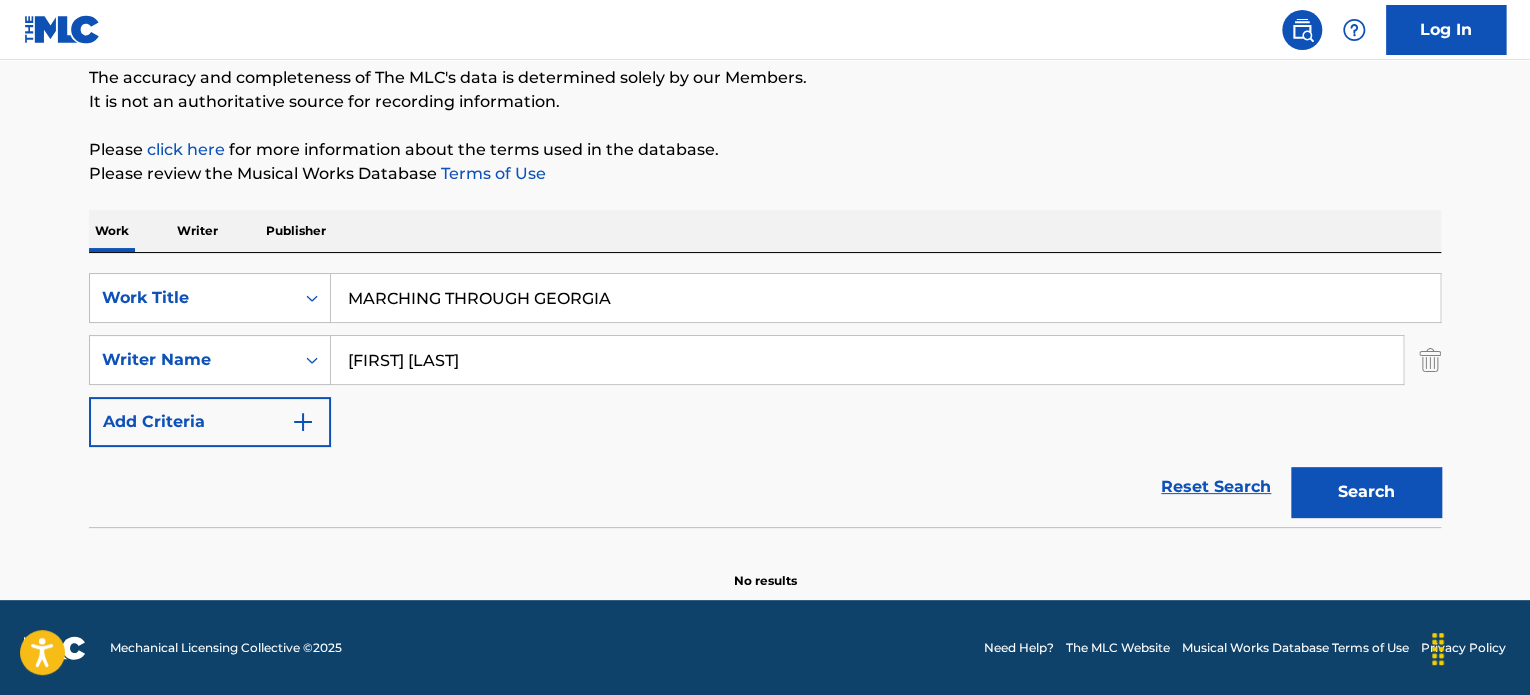 click on "[FIRST] [LAST]" at bounding box center (867, 360) 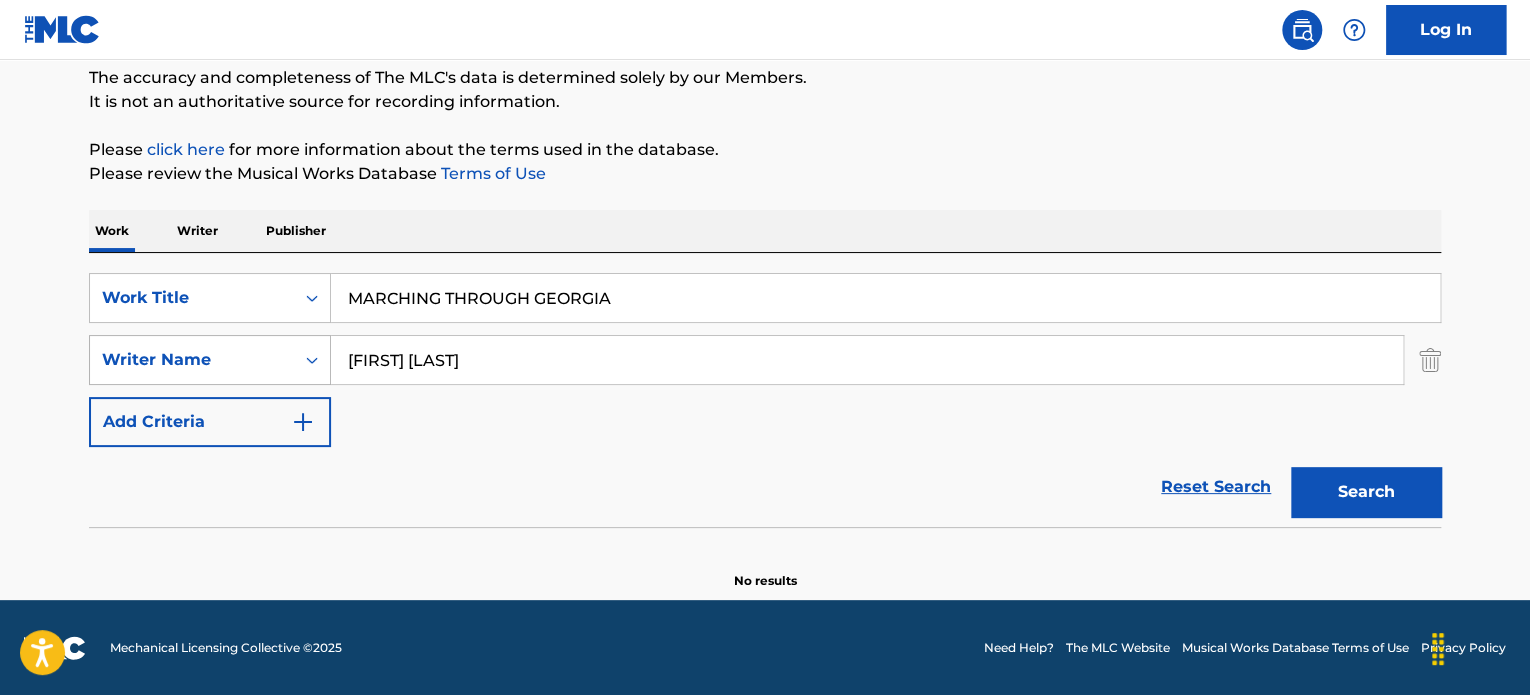 drag, startPoint x: 438, startPoint y: 355, endPoint x: 168, endPoint y: 352, distance: 270.01666 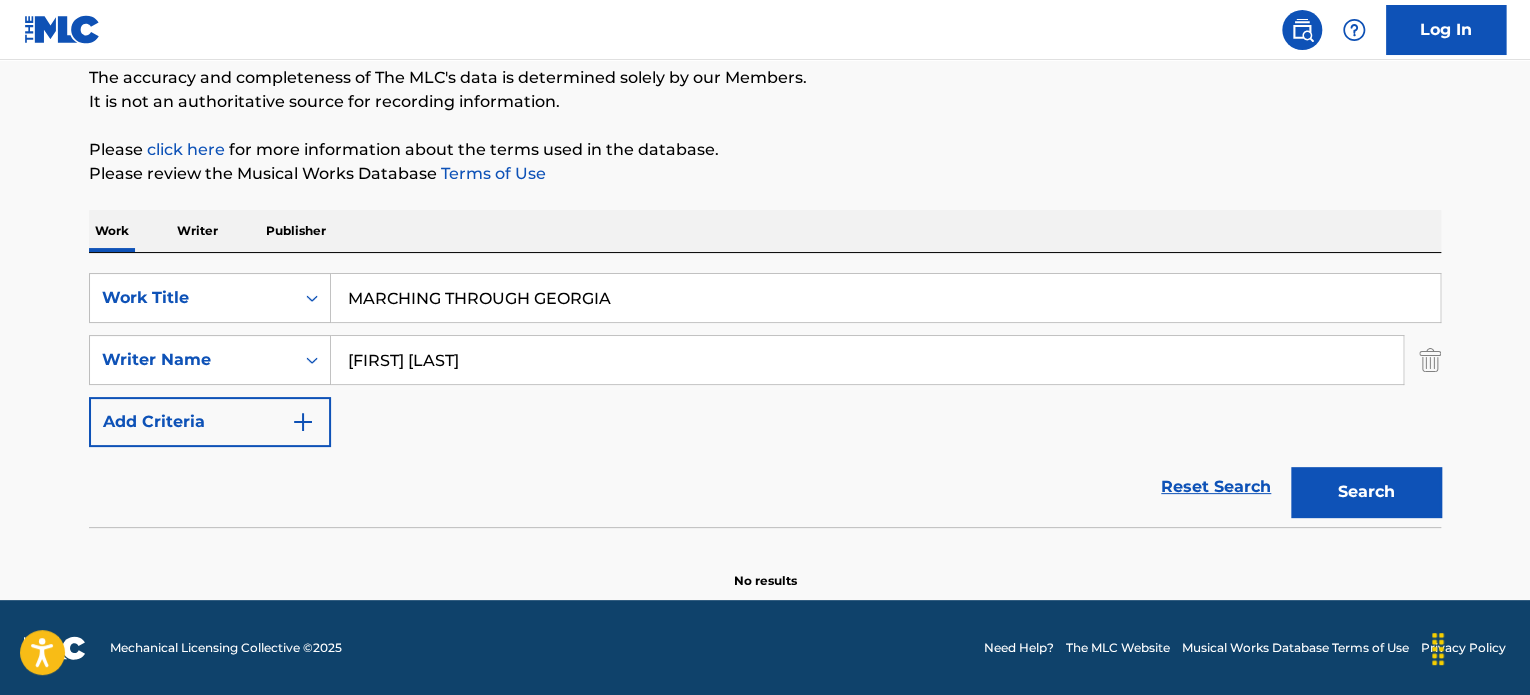 paste on "[FIRST] [LAST]" 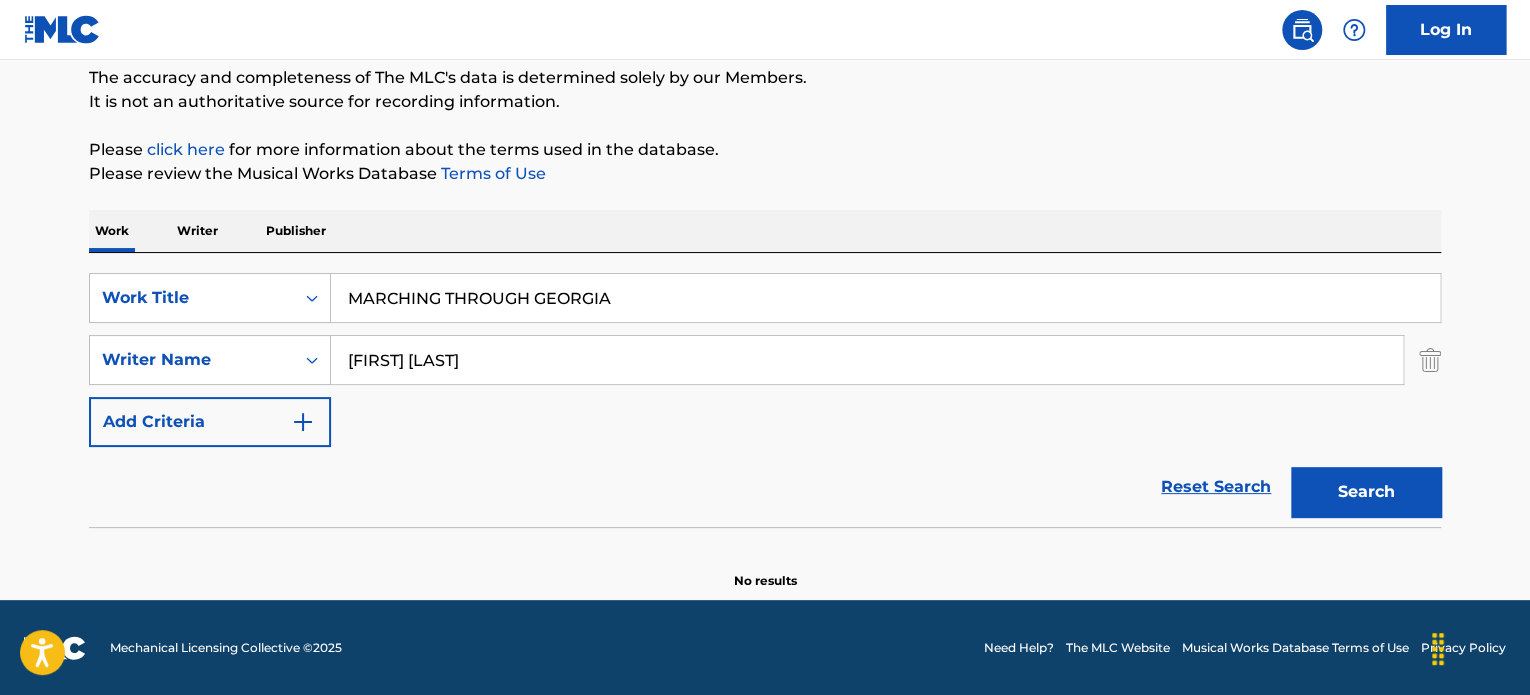 click on "Search" at bounding box center (1366, 492) 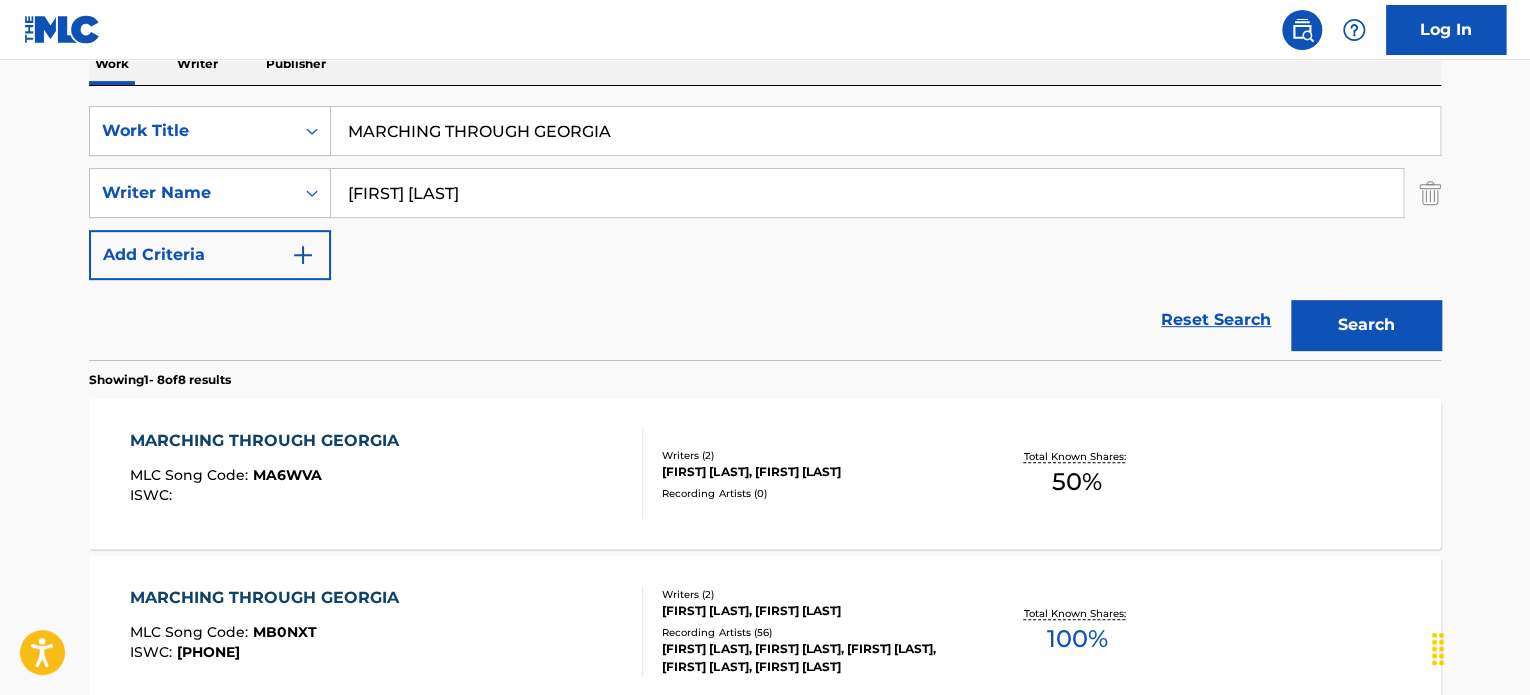 scroll, scrollTop: 506, scrollLeft: 0, axis: vertical 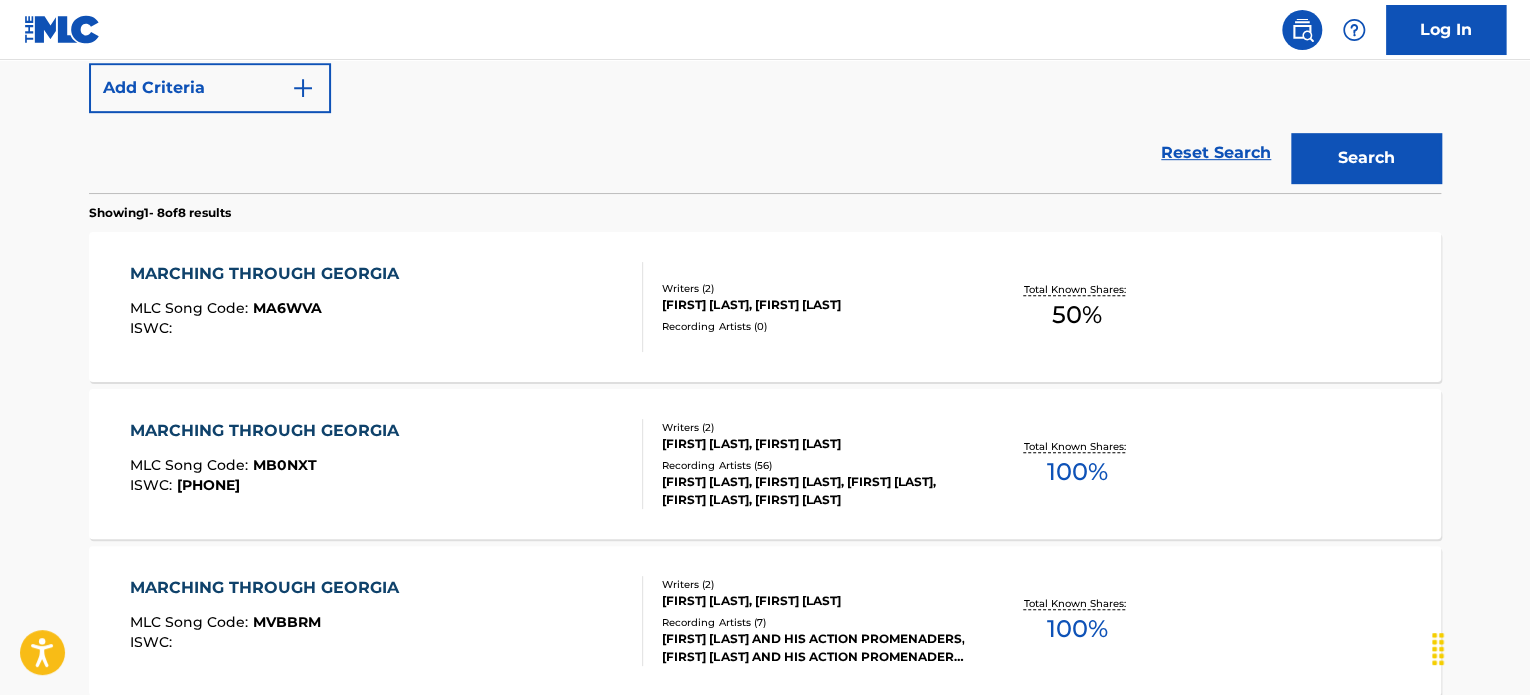 click on "MARCHING THROUGH GEORGIA MLC Song Code : MA6WVA ISWC : Writers ( 2 ) [FIRST] [LAST], [FIRST] [LAST] Recording Artists ( 0 ) Total Known Shares: 50 %" at bounding box center [765, 307] 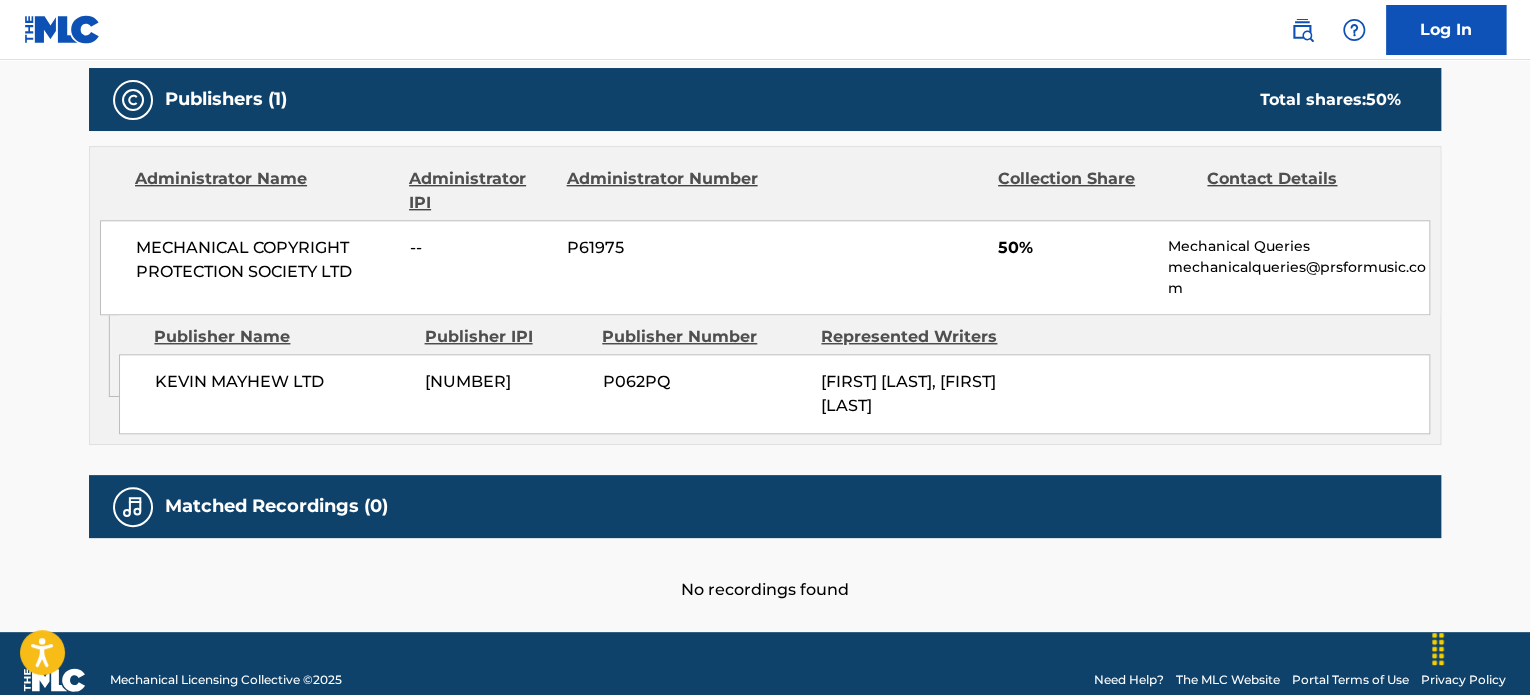 scroll, scrollTop: 910, scrollLeft: 0, axis: vertical 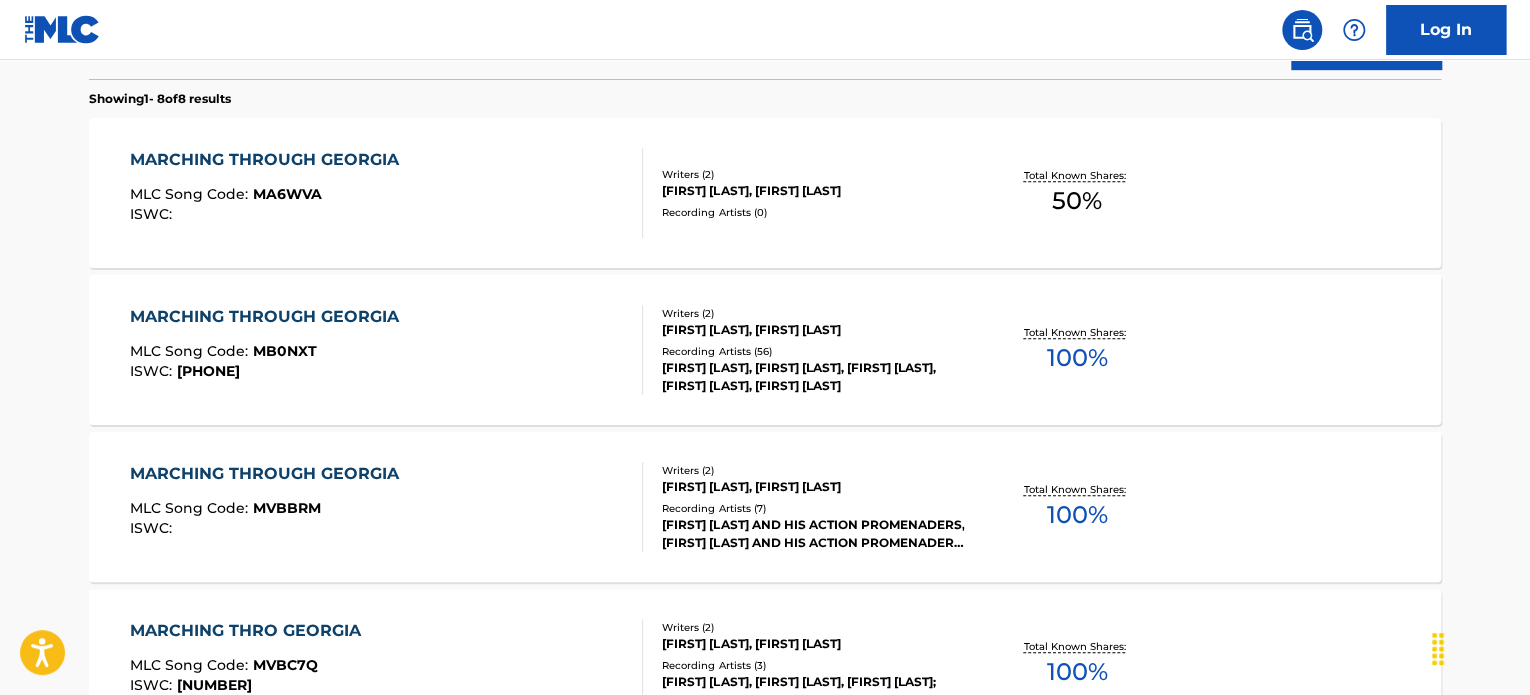click on "[FIRST] [LAST], [FIRST] [LAST], [FIRST] [LAST], [FIRST] [LAST], [FIRST] [LAST]" at bounding box center [813, 377] 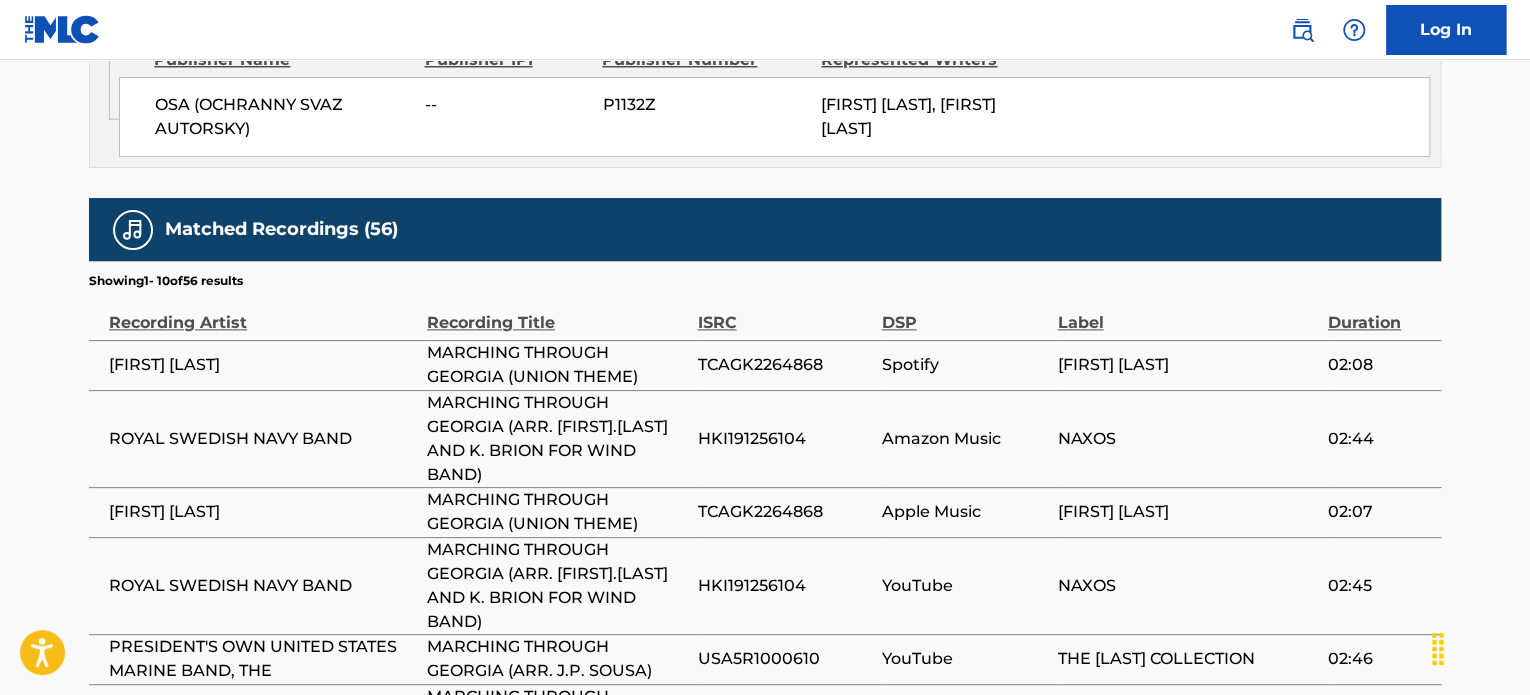 scroll, scrollTop: 904, scrollLeft: 0, axis: vertical 